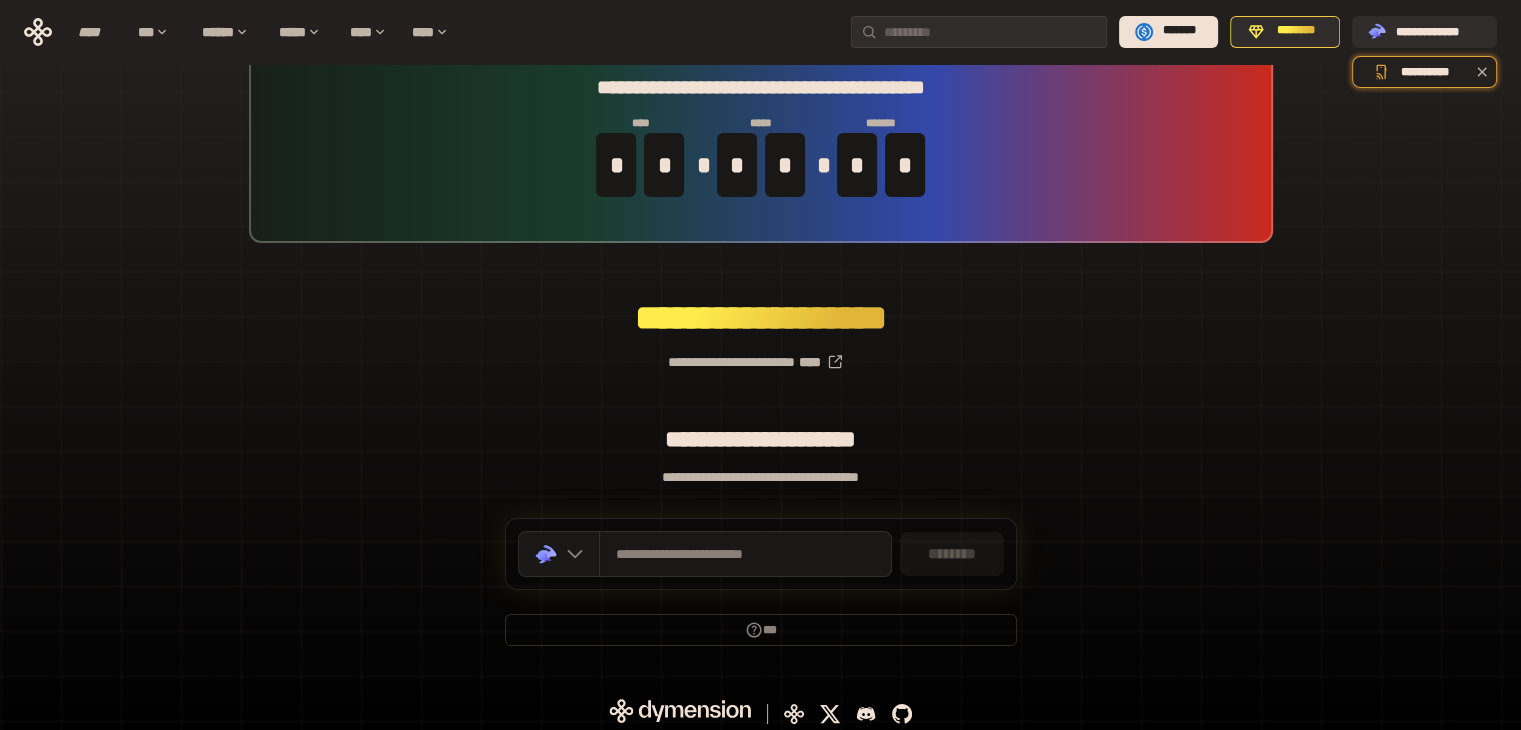 scroll, scrollTop: 52, scrollLeft: 0, axis: vertical 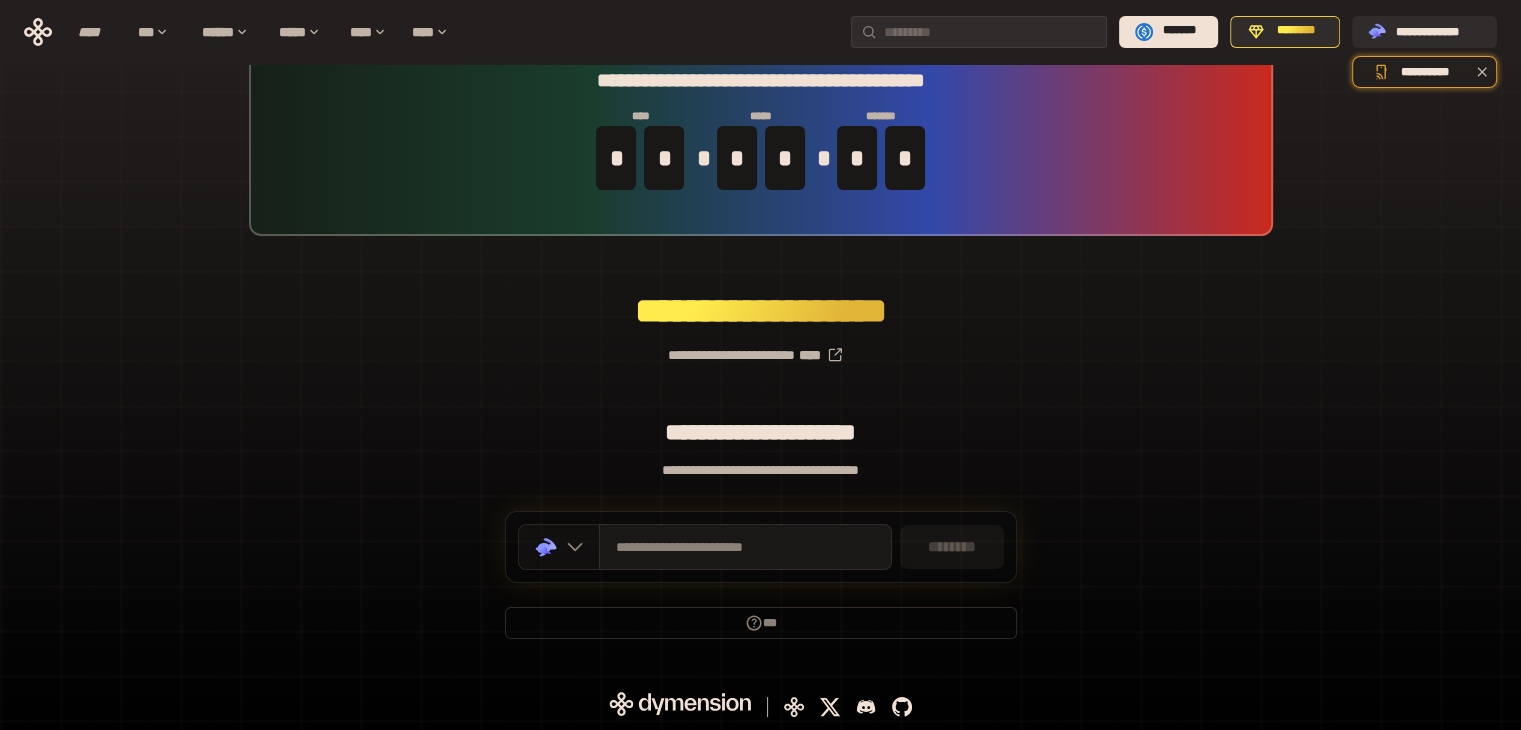 click at bounding box center (570, 547) 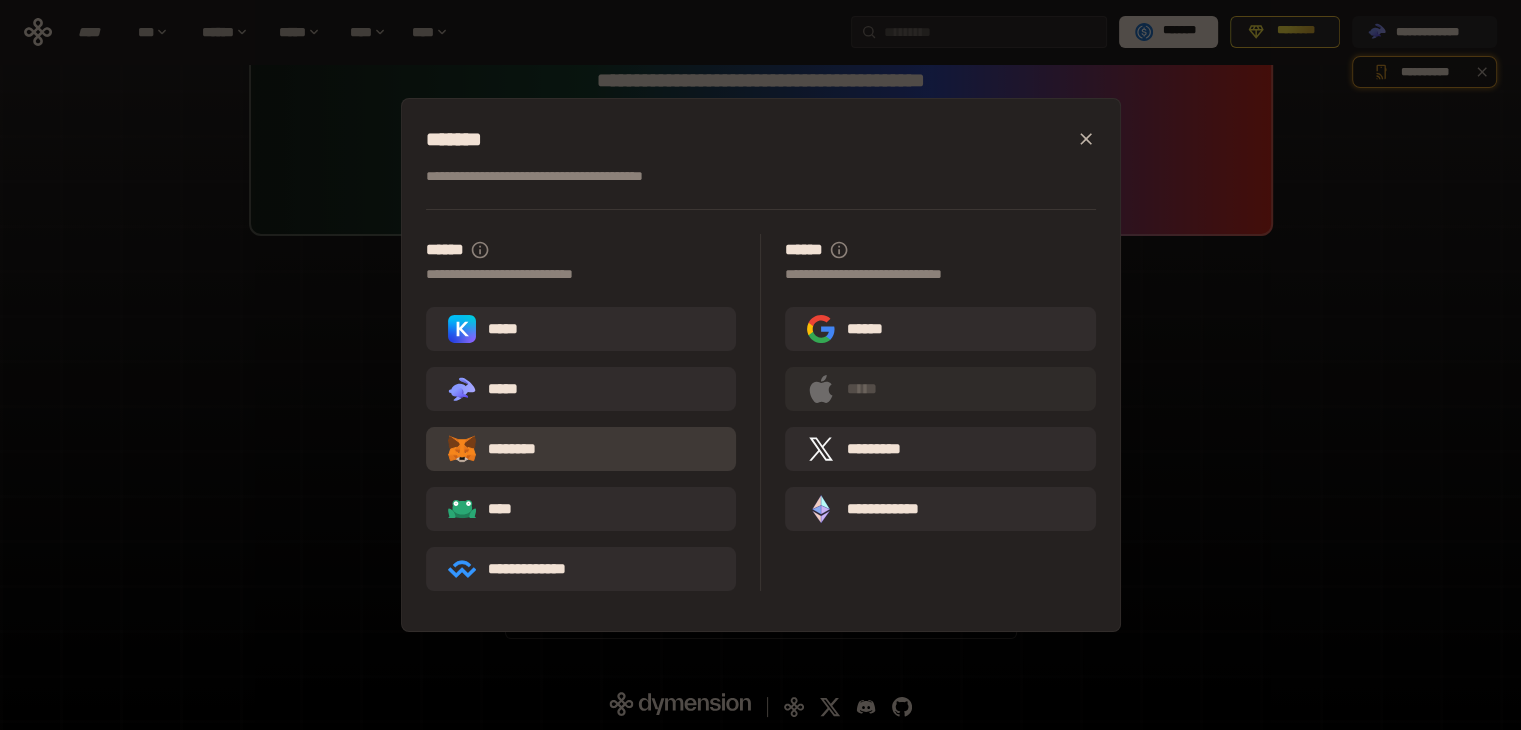 click on "********" at bounding box center (506, 449) 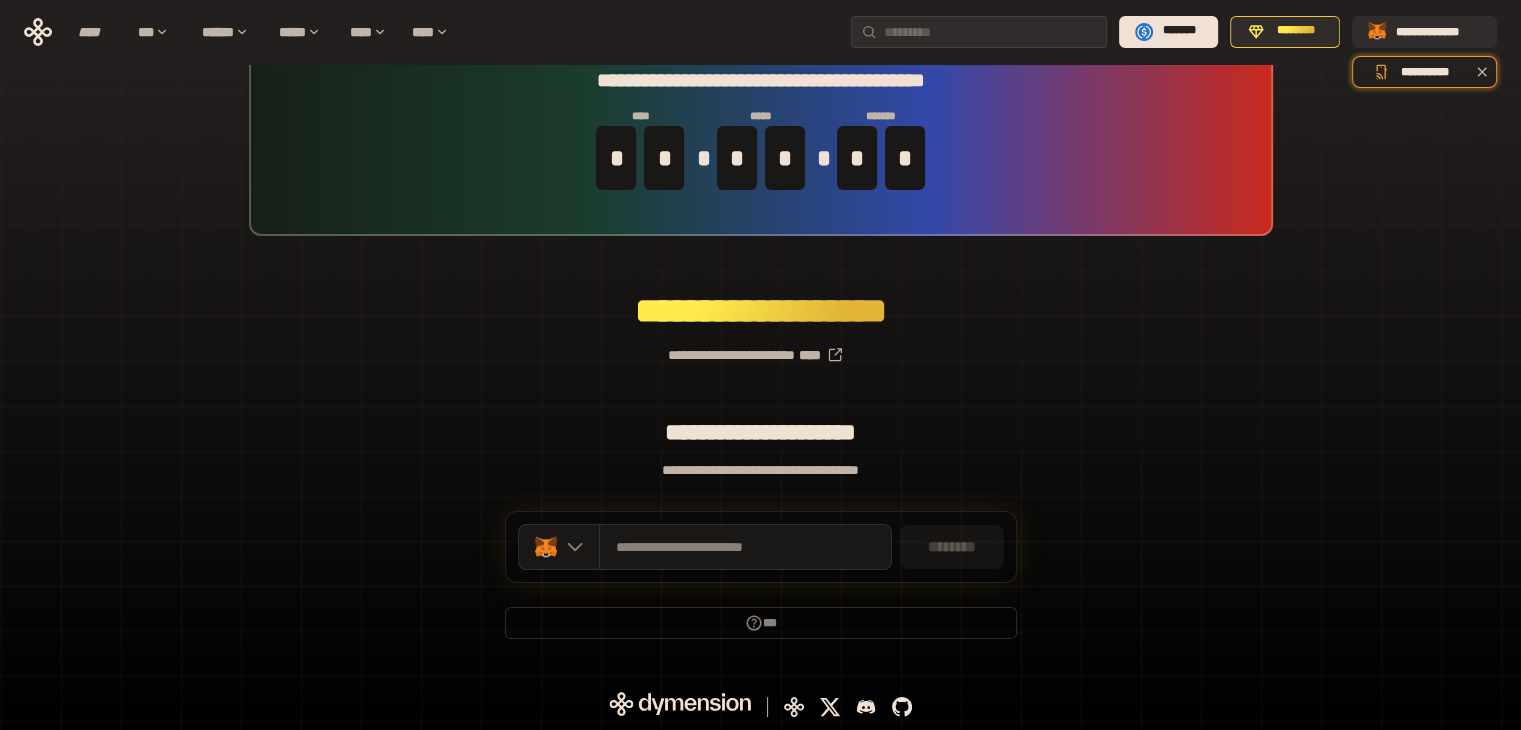 scroll, scrollTop: 0, scrollLeft: 0, axis: both 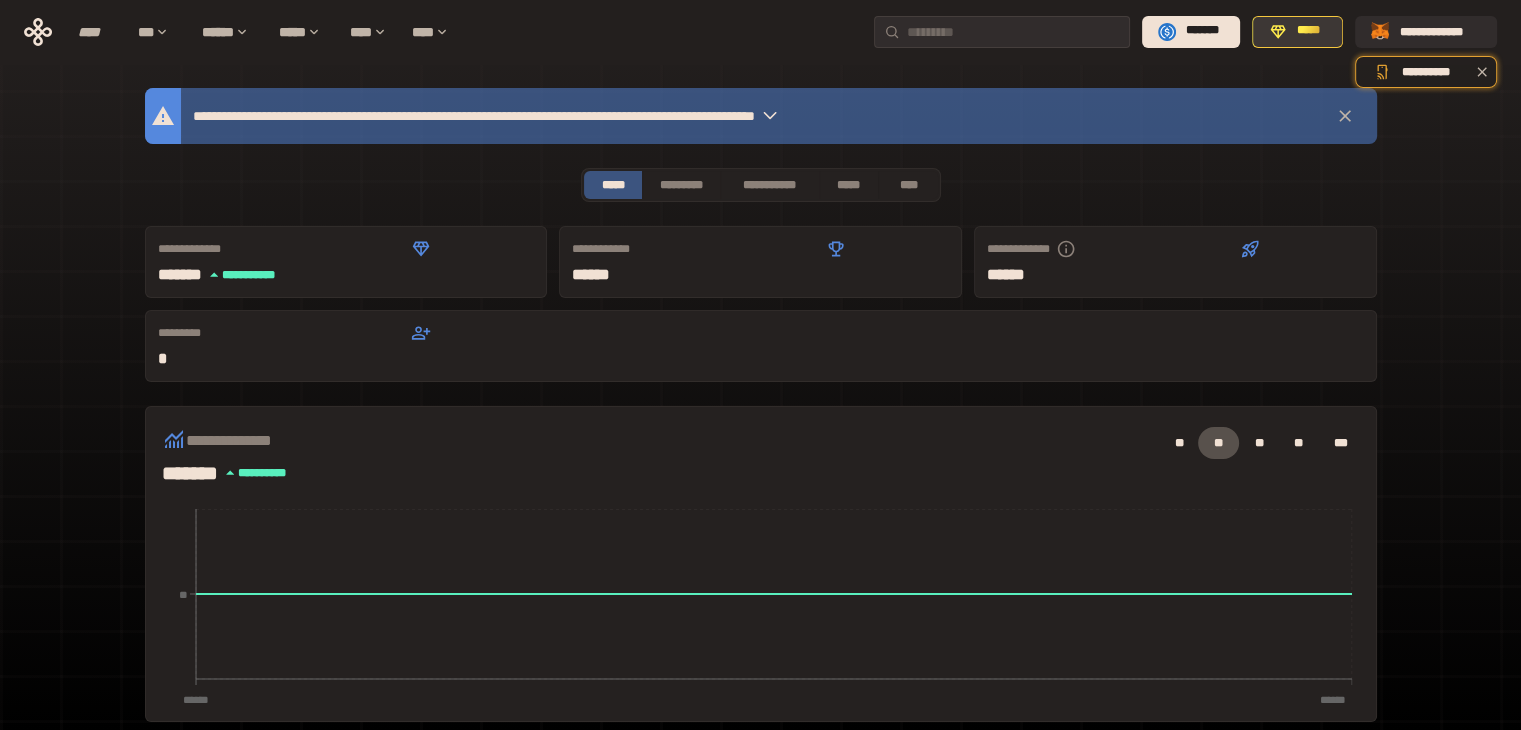 click 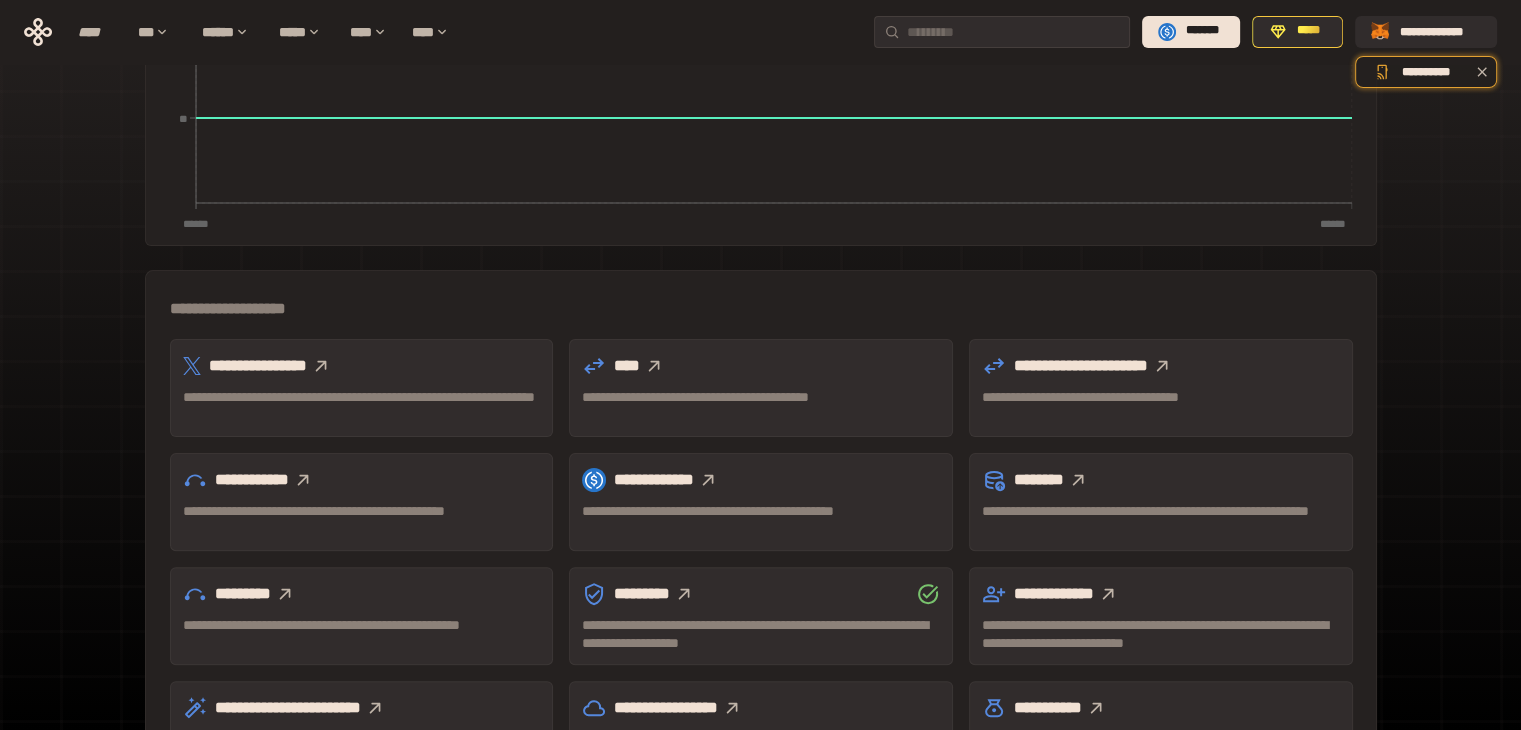 scroll, scrollTop: 555, scrollLeft: 0, axis: vertical 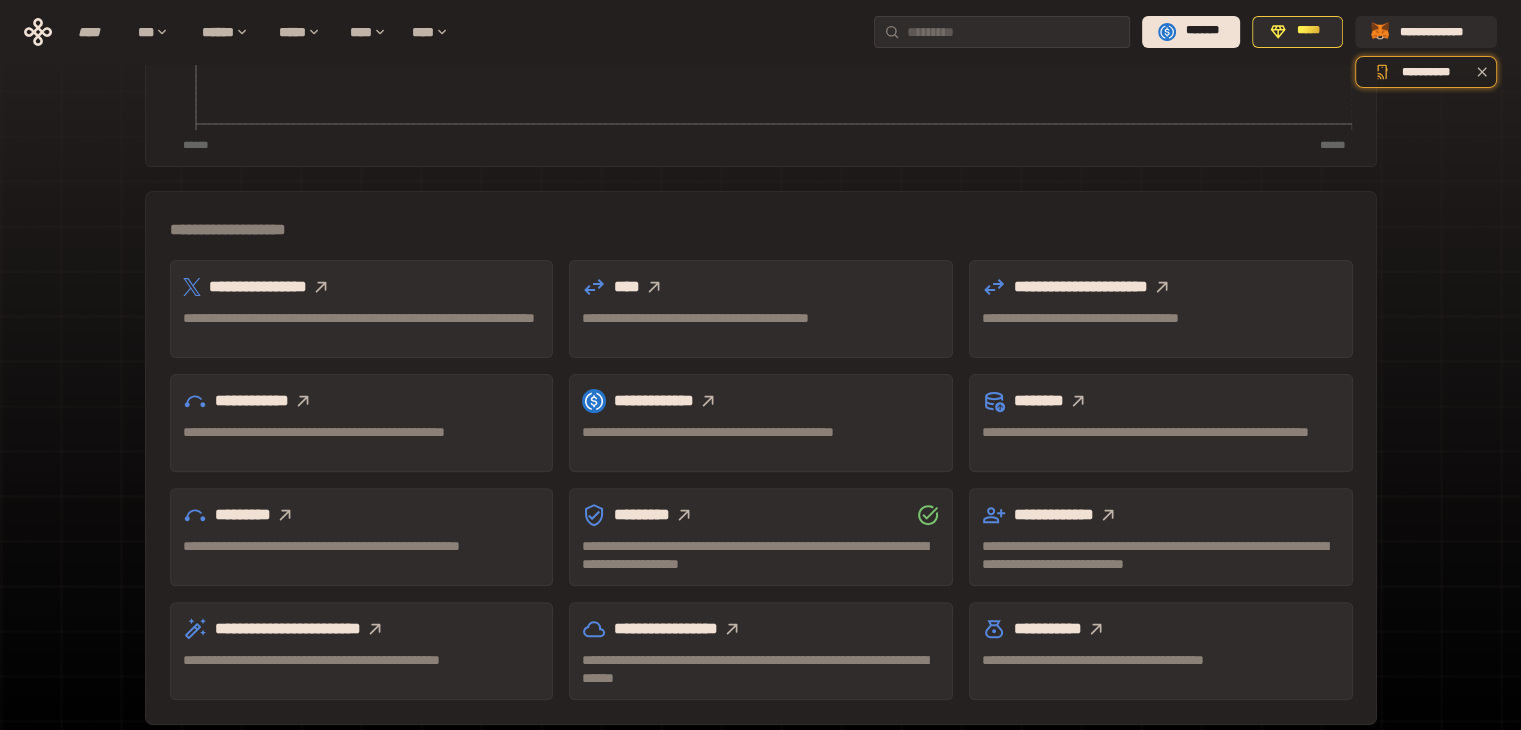 click on "**********" at bounding box center [362, 287] 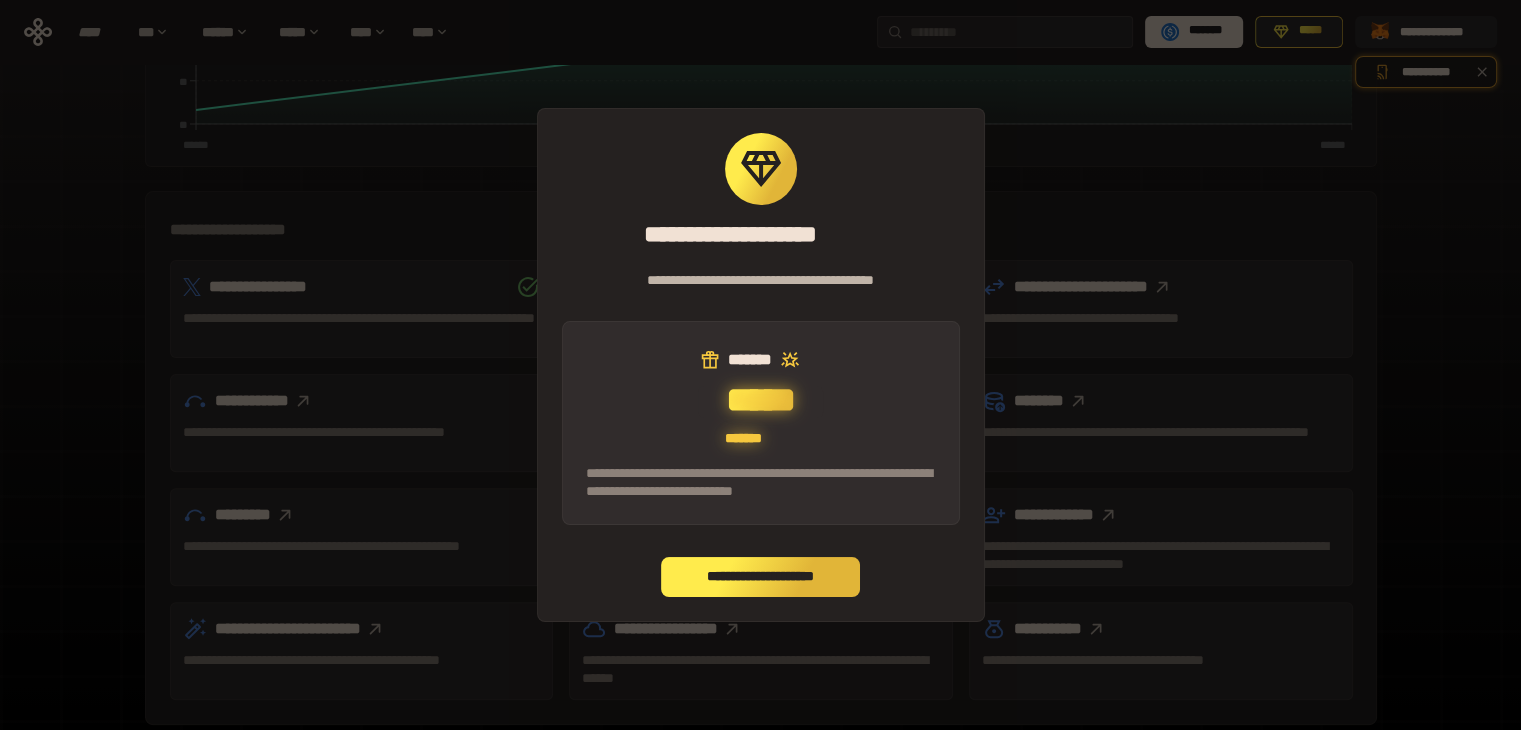 click on "**********" at bounding box center (761, 577) 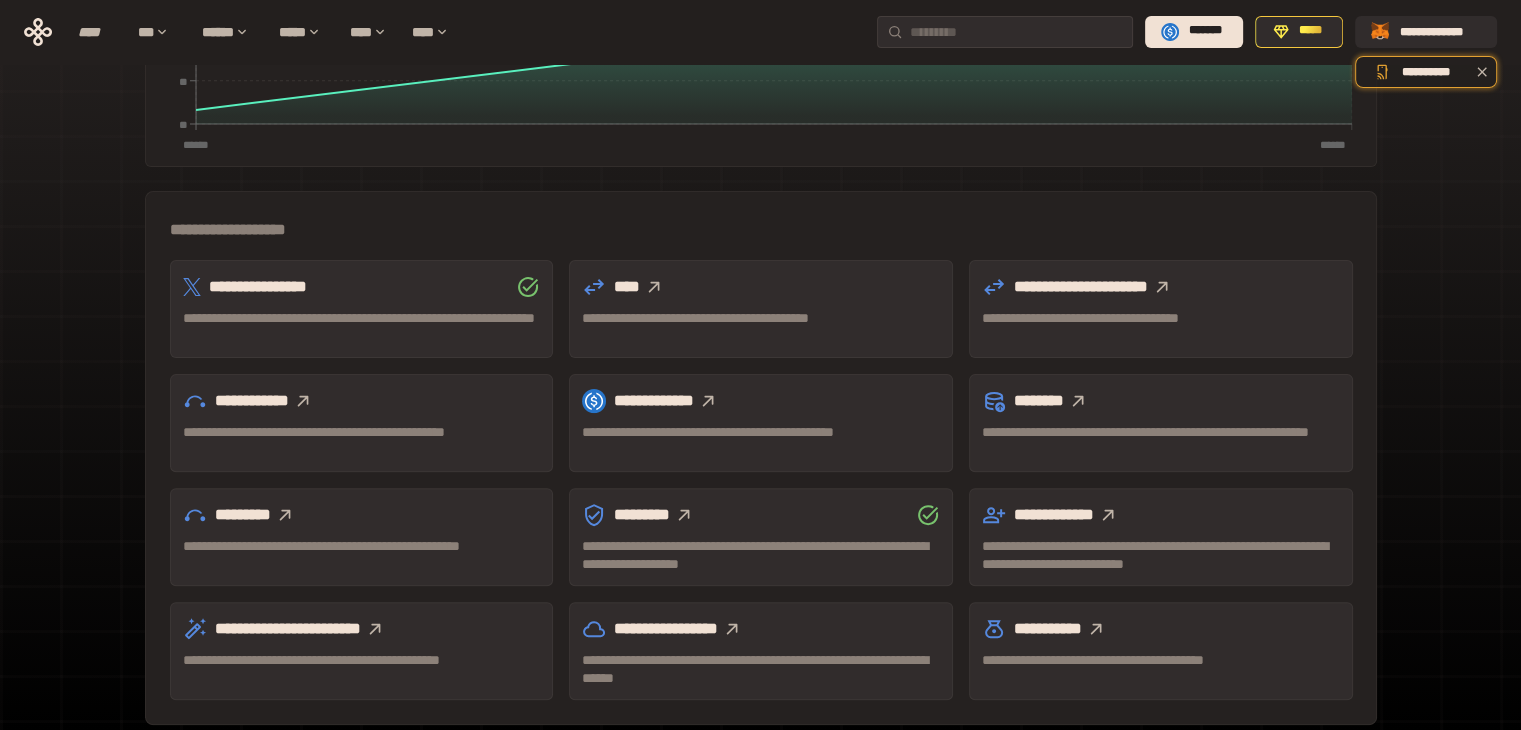 click 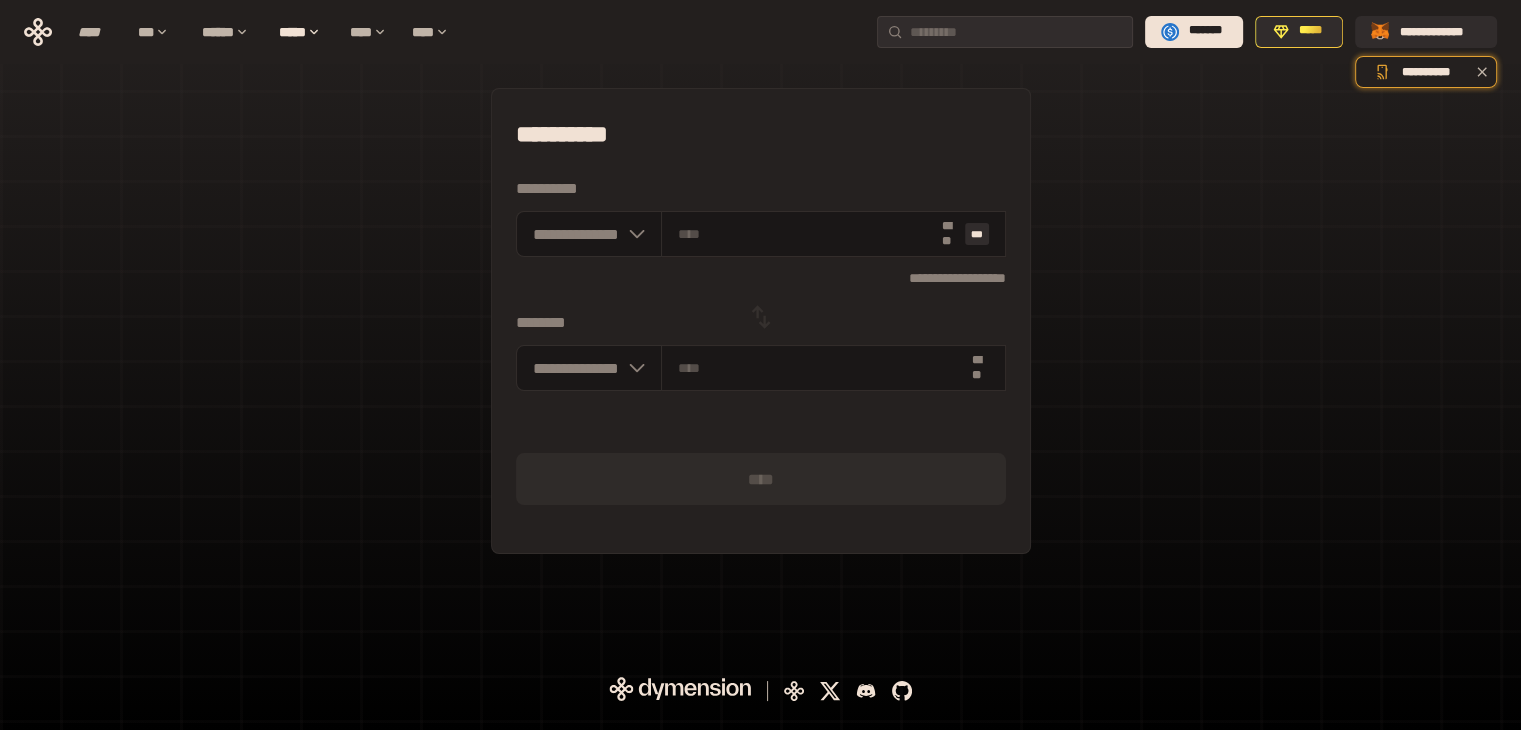 scroll, scrollTop: 0, scrollLeft: 0, axis: both 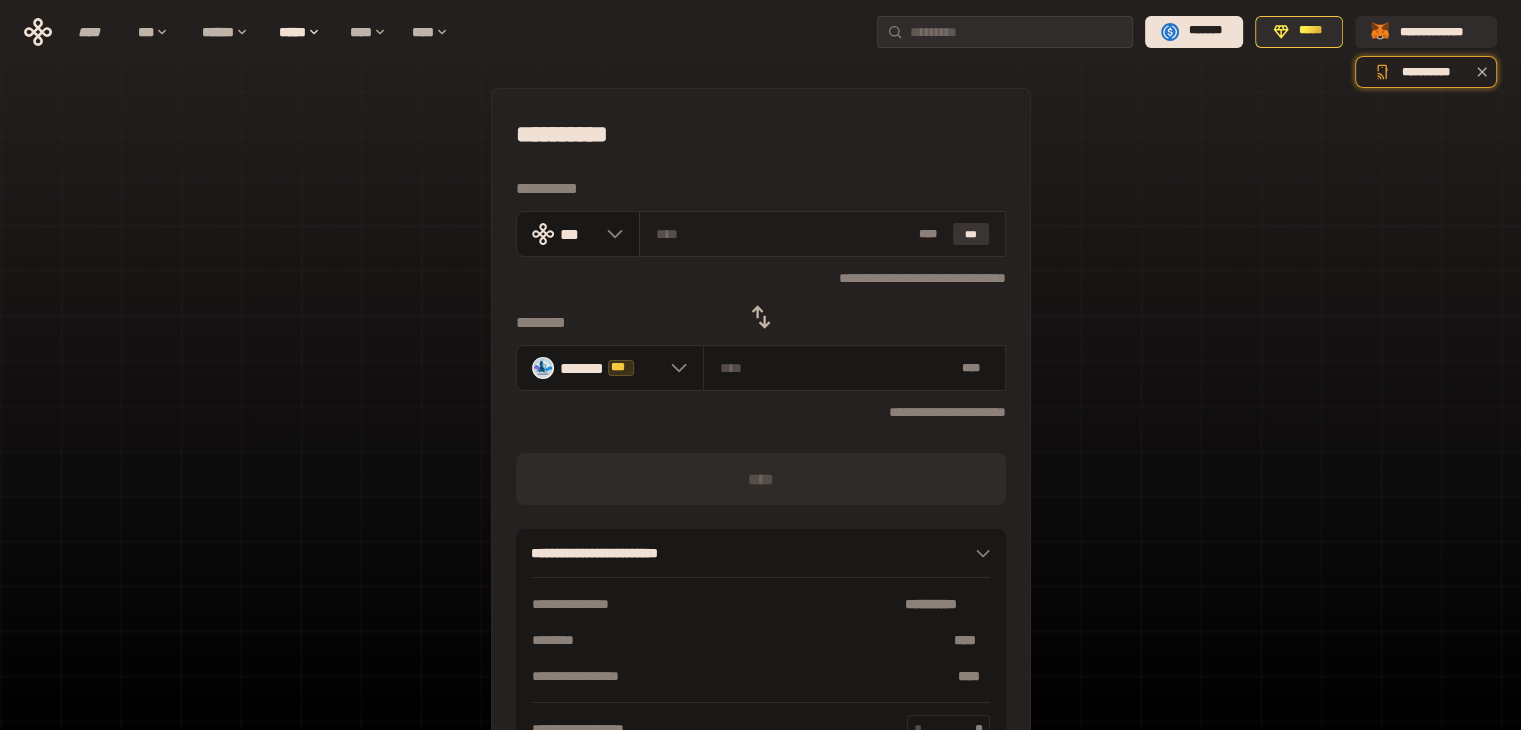 click on "***" at bounding box center (971, 234) 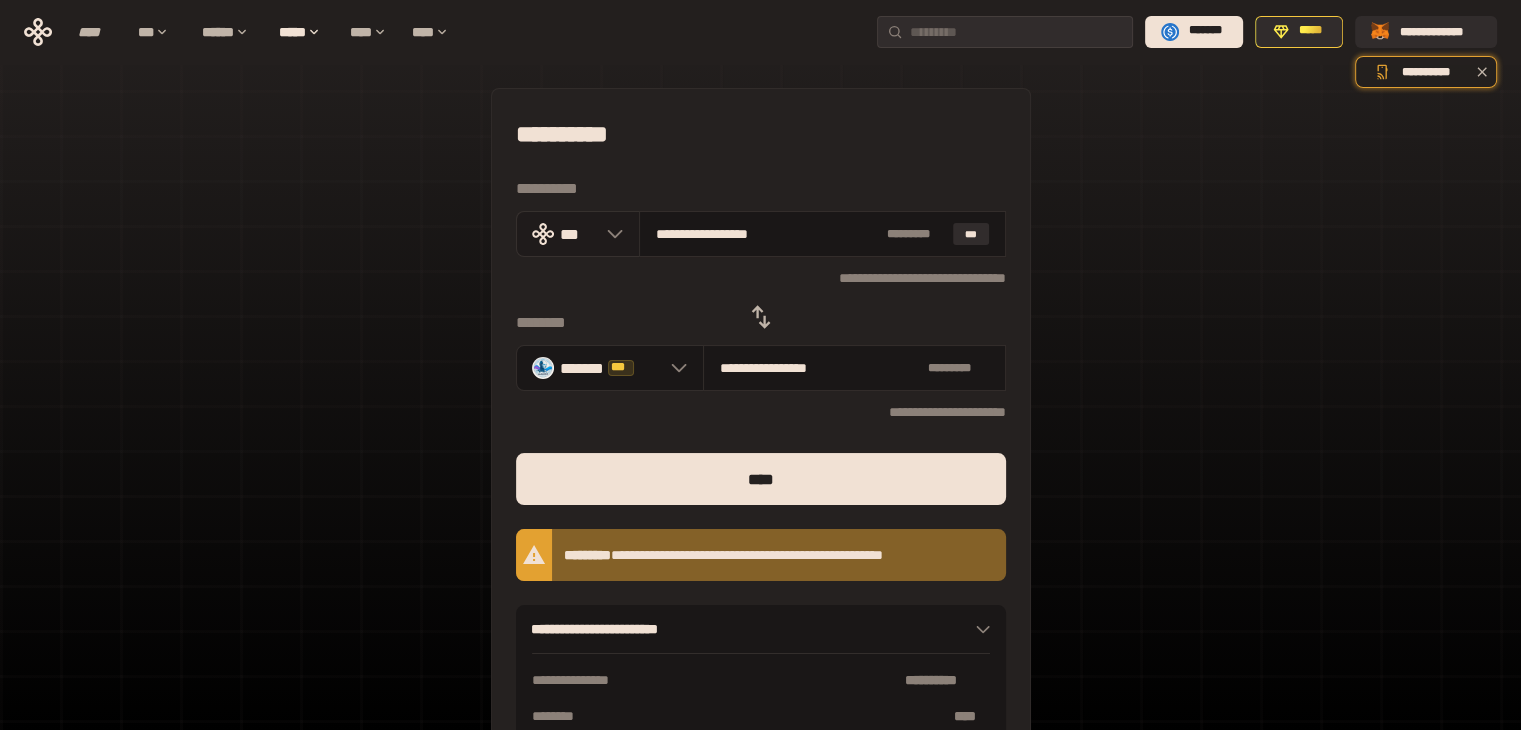 click on "***" at bounding box center (578, 233) 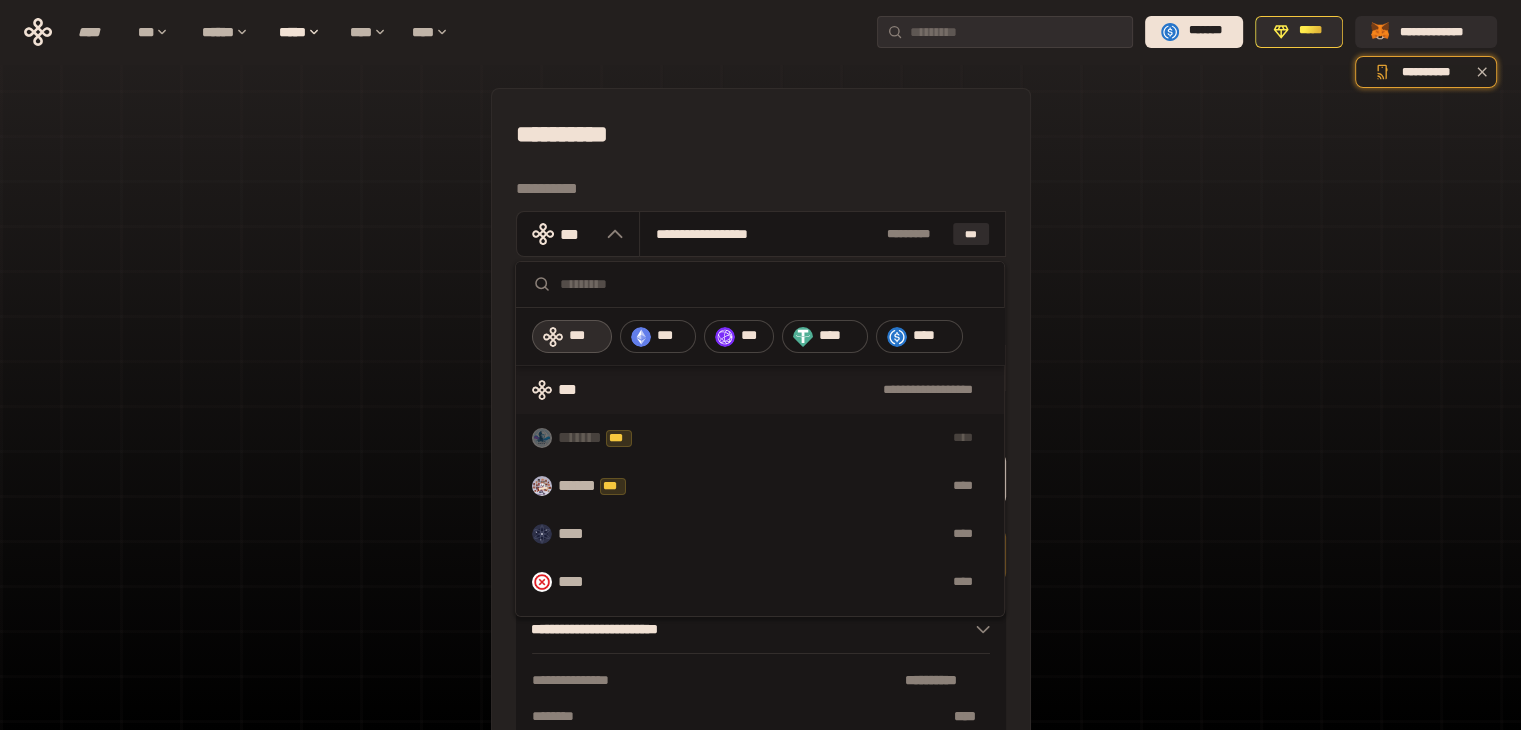 click on "**********" at bounding box center [796, 390] 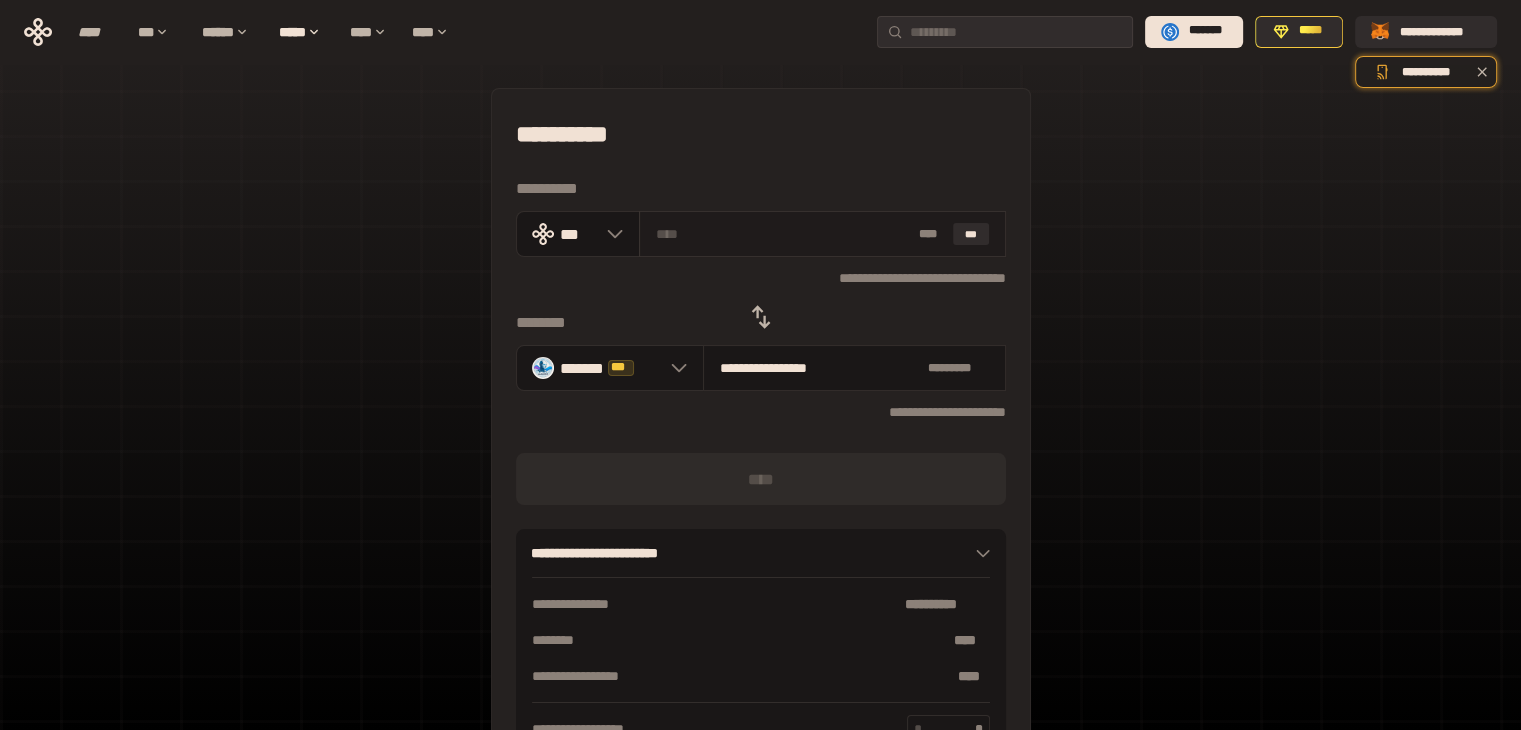 click at bounding box center (783, 234) 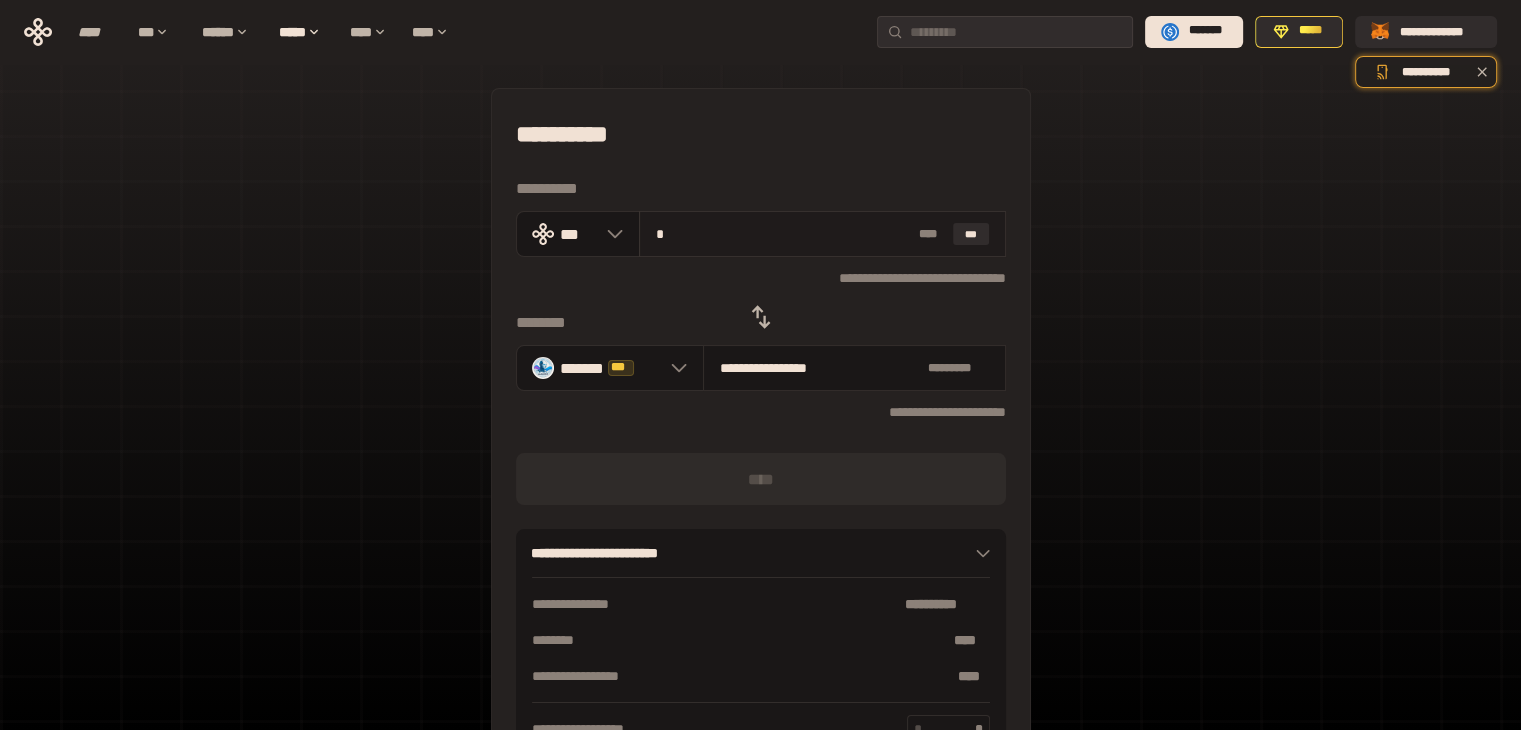 type on "**********" 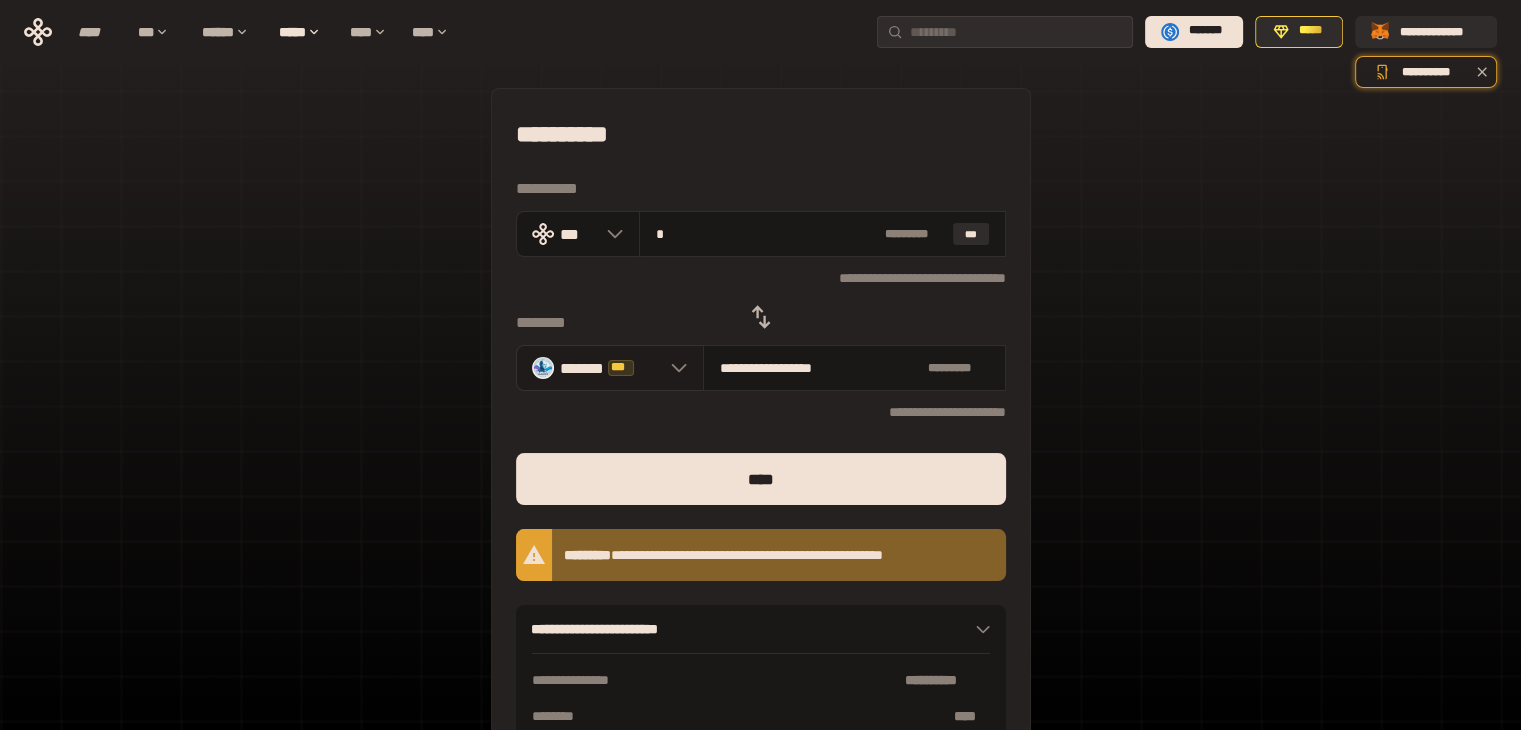 type on "*" 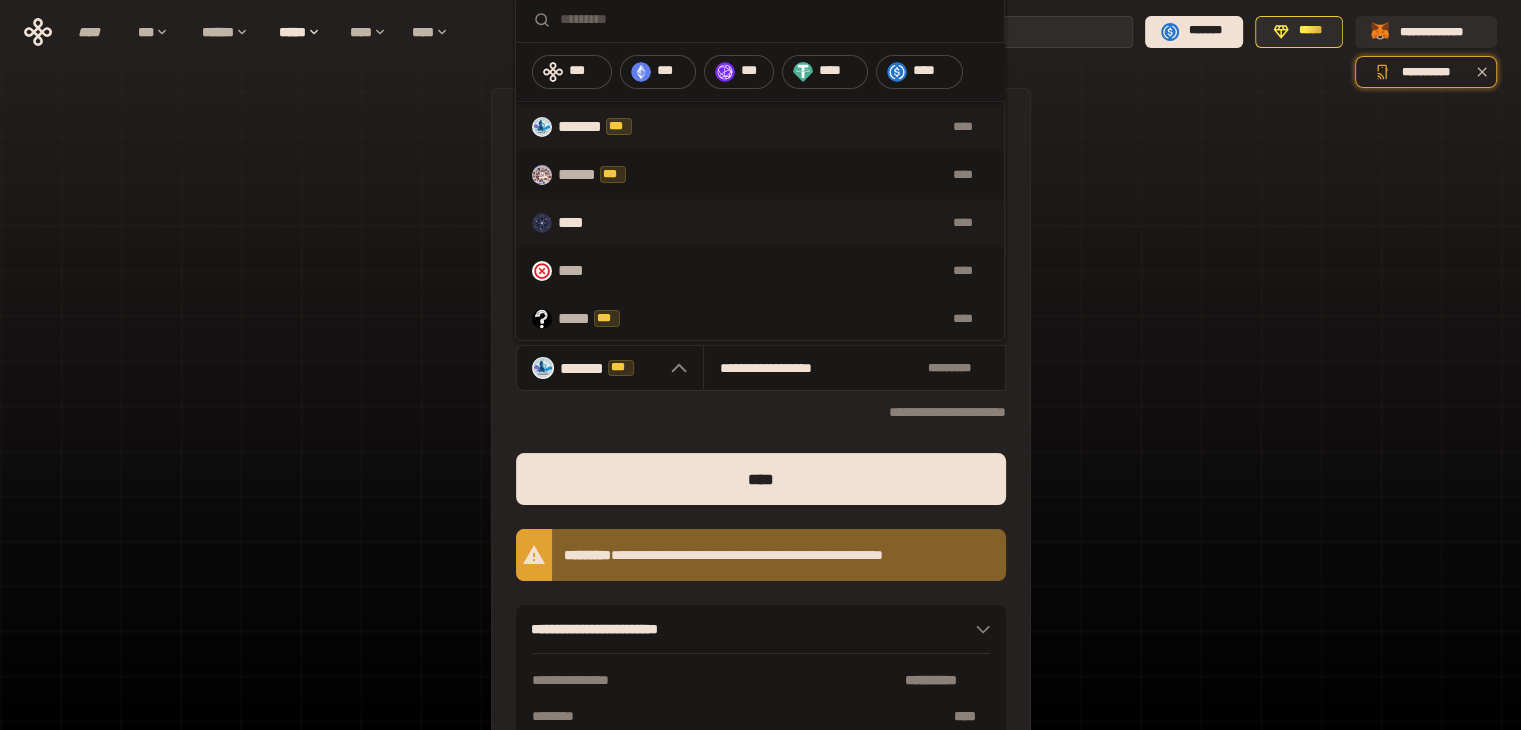 scroll, scrollTop: 0, scrollLeft: 0, axis: both 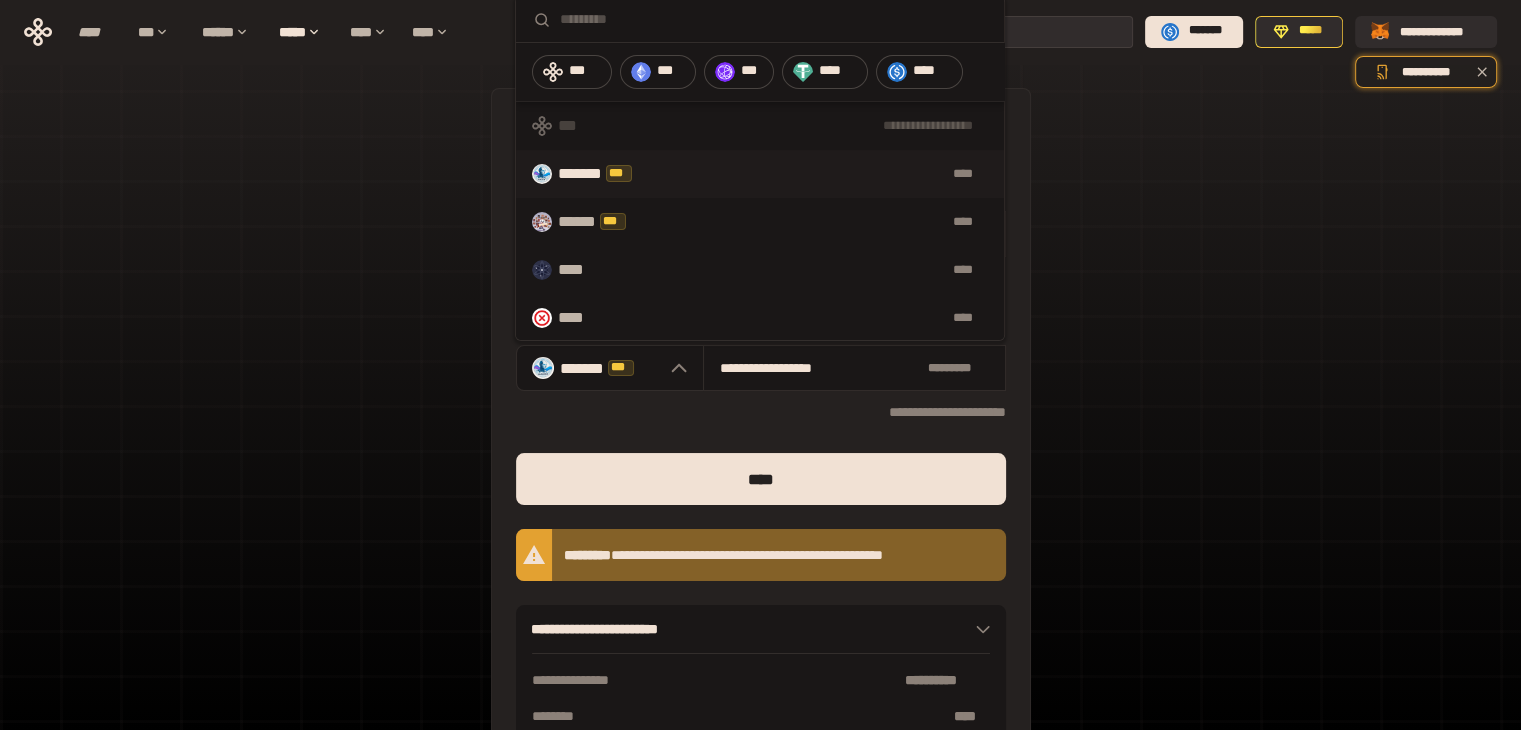 click on "****" at bounding box center (828, 174) 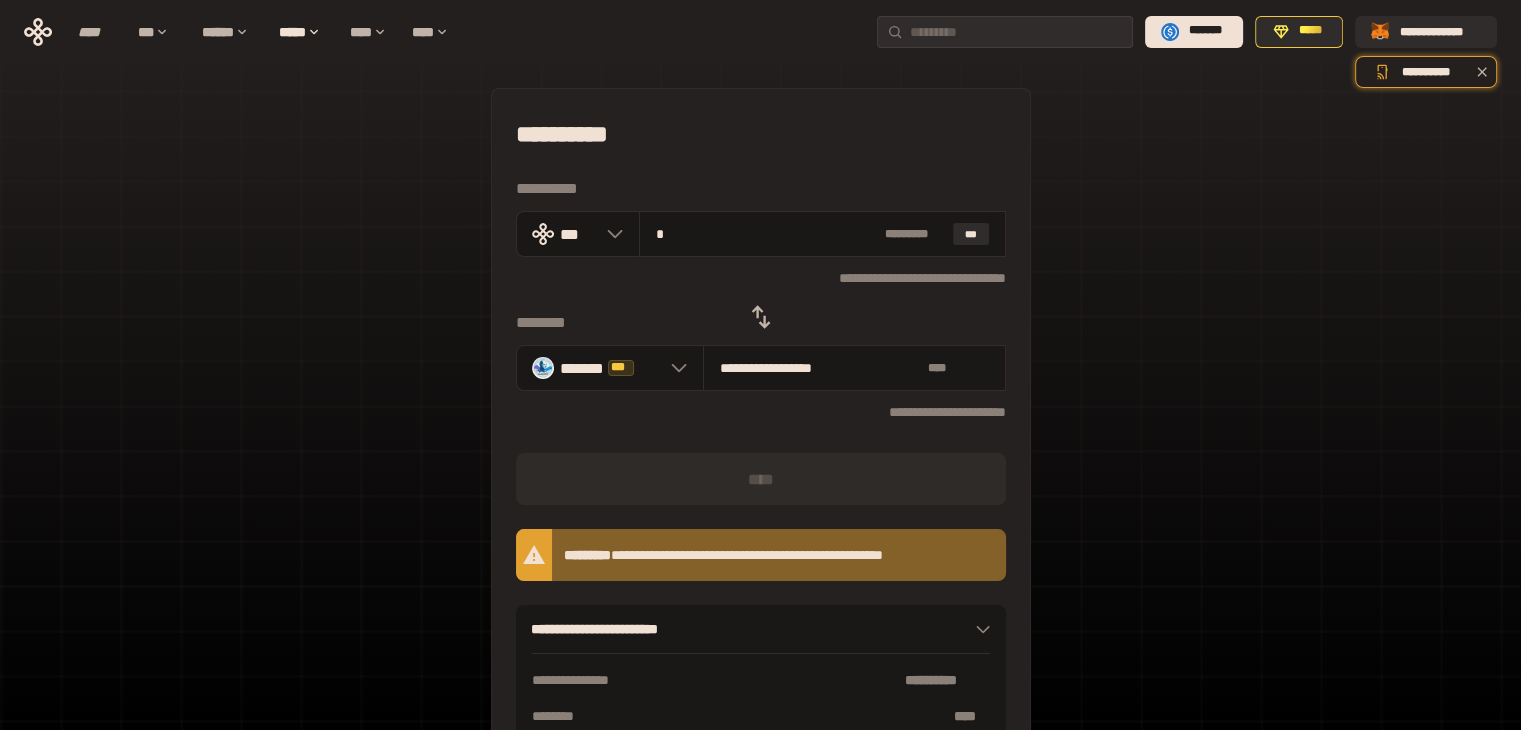 type 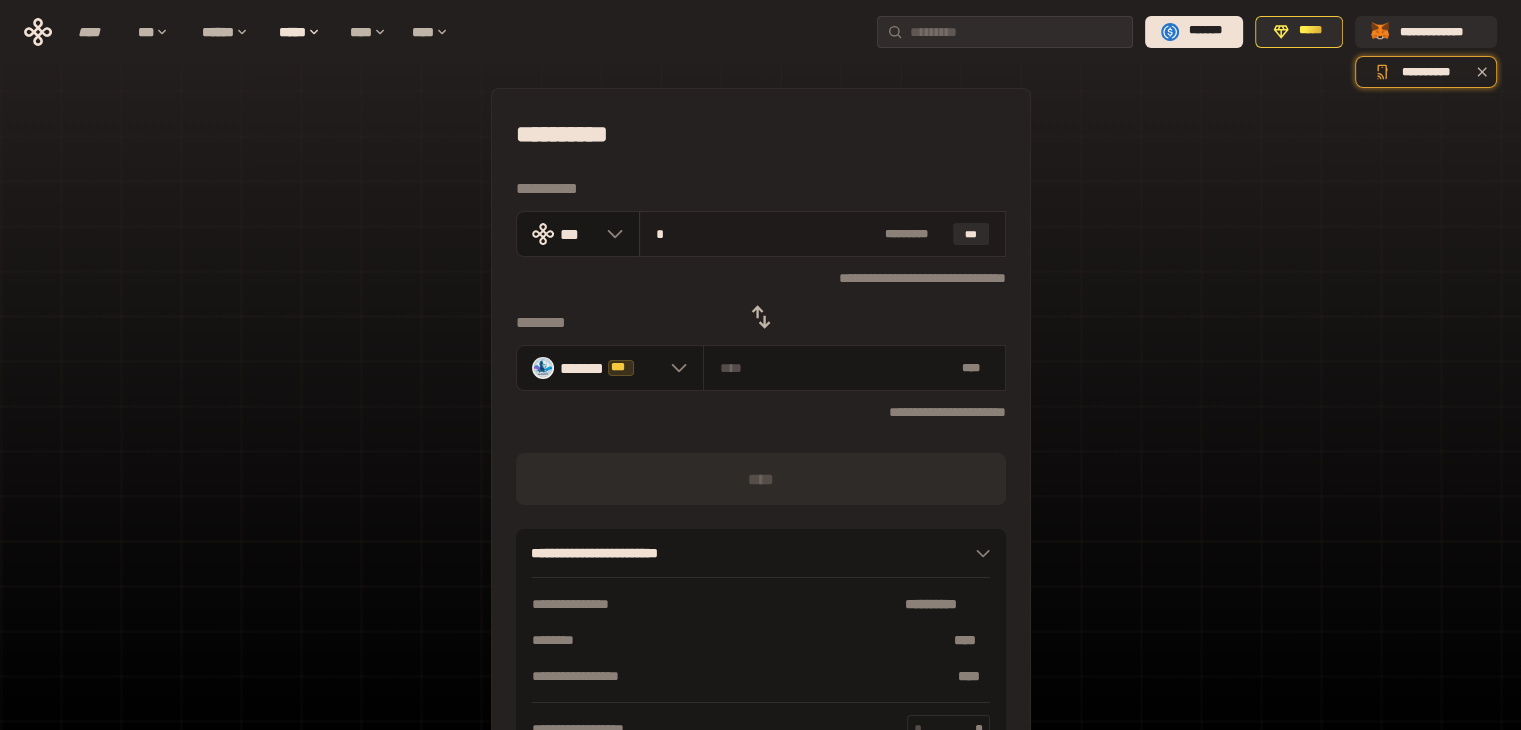 drag, startPoint x: 848, startPoint y: 232, endPoint x: 992, endPoint y: 233, distance: 144.00348 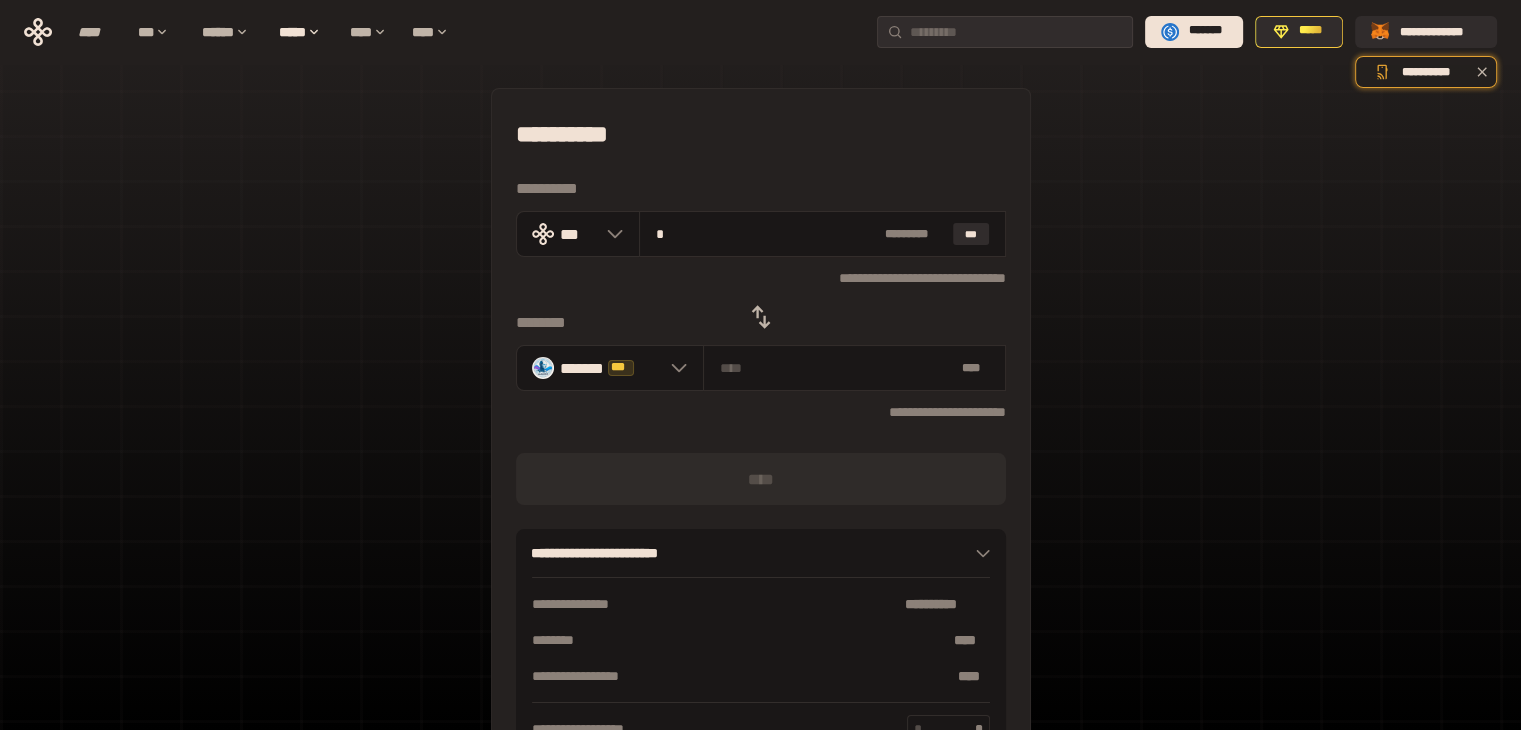 click on "********" at bounding box center (761, 323) 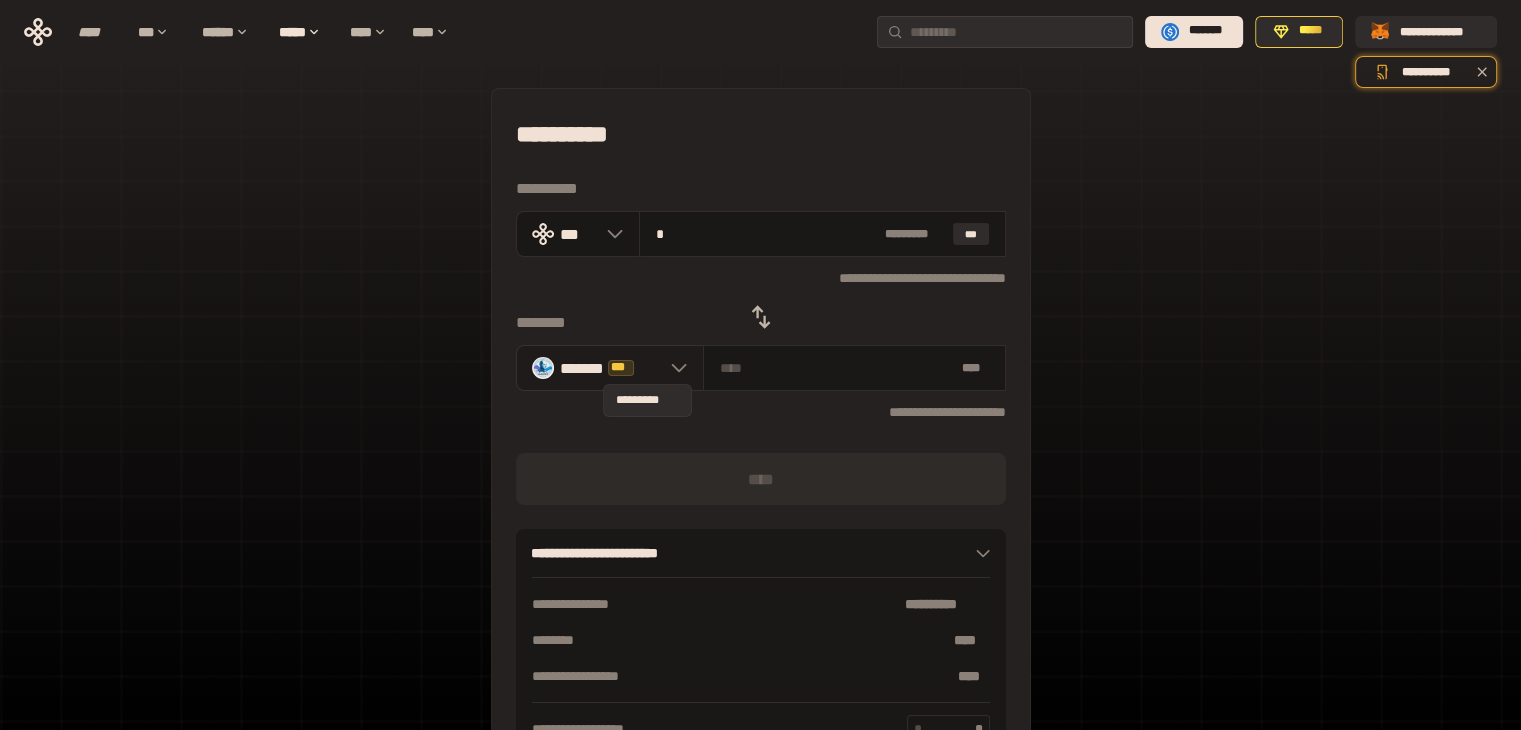 click on "***" at bounding box center [621, 368] 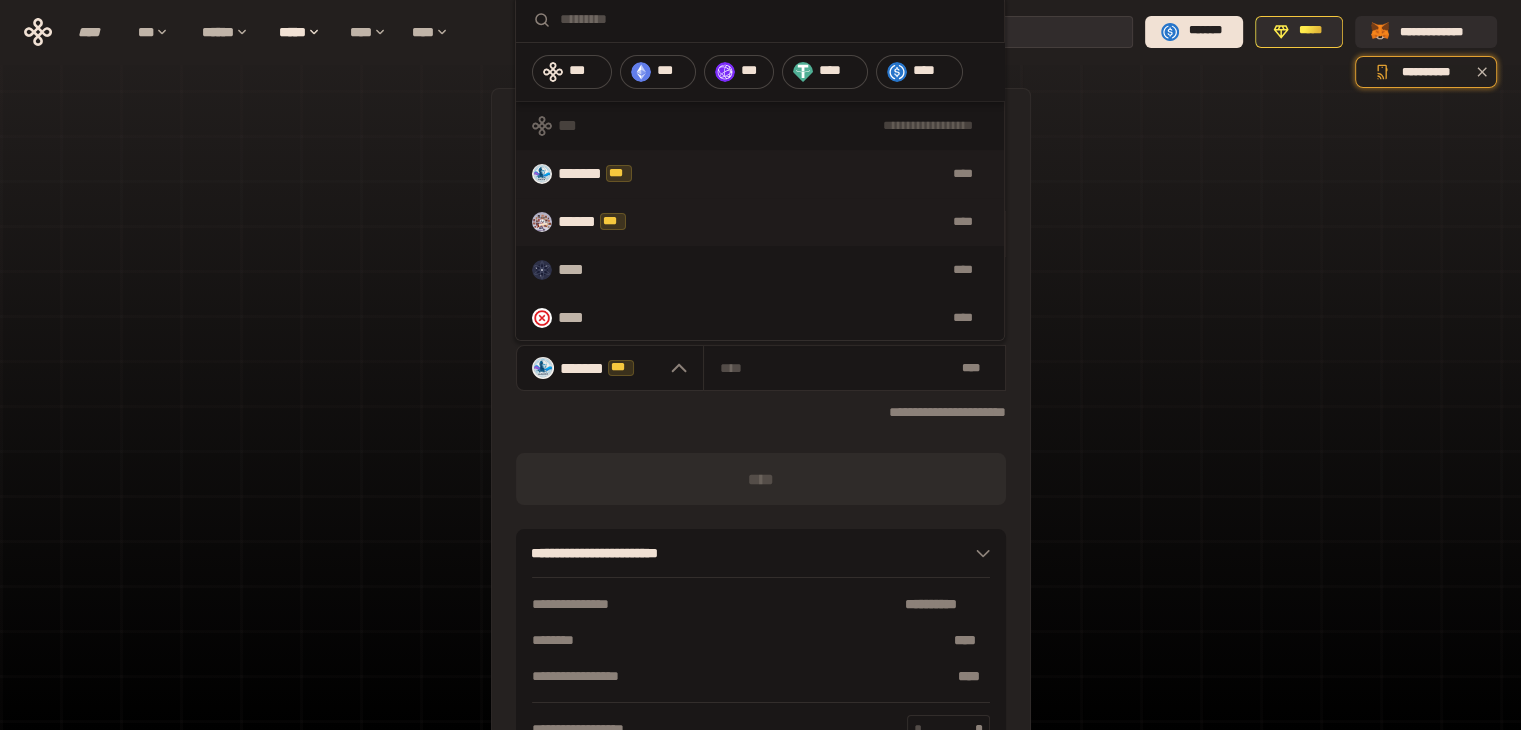 click on "****" at bounding box center [822, 222] 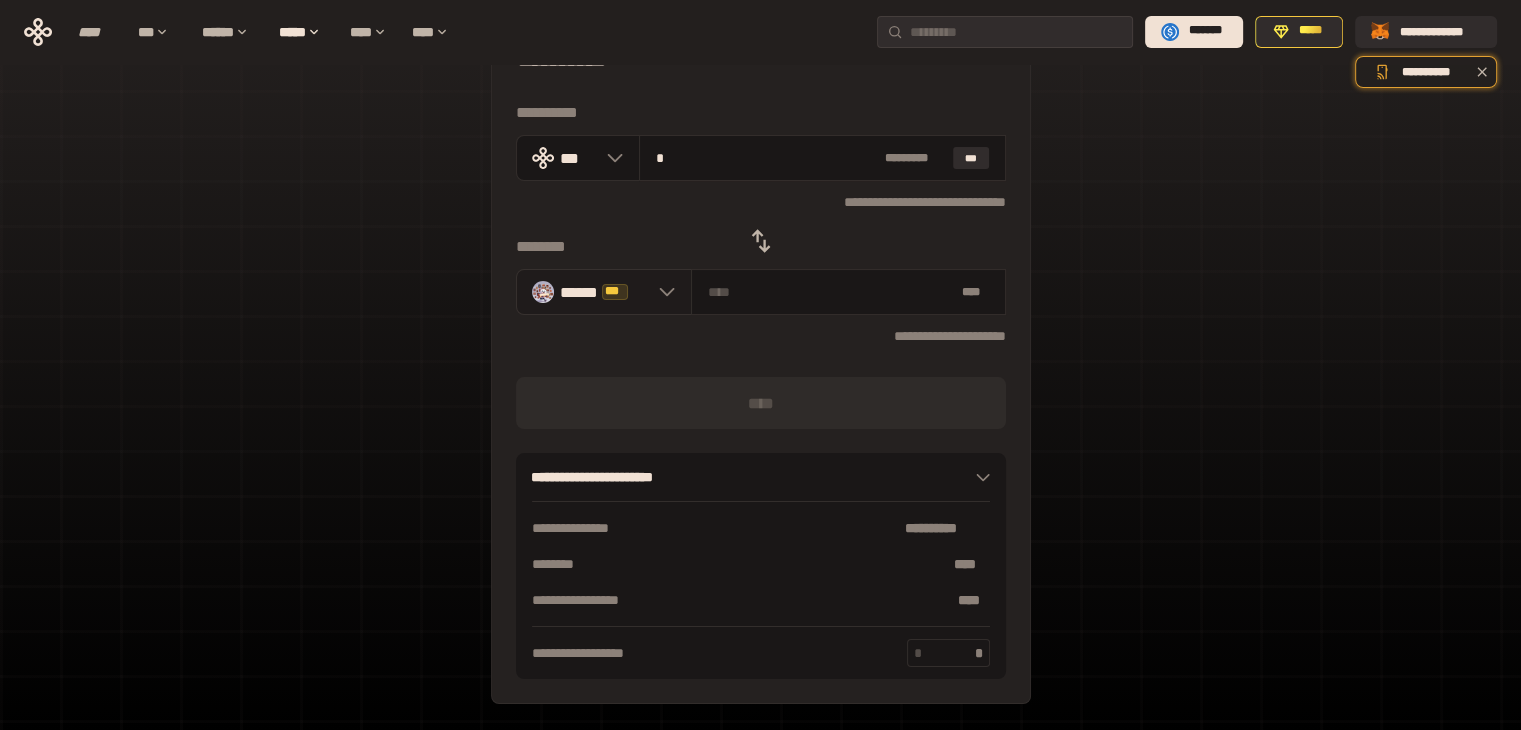 scroll, scrollTop: 41, scrollLeft: 0, axis: vertical 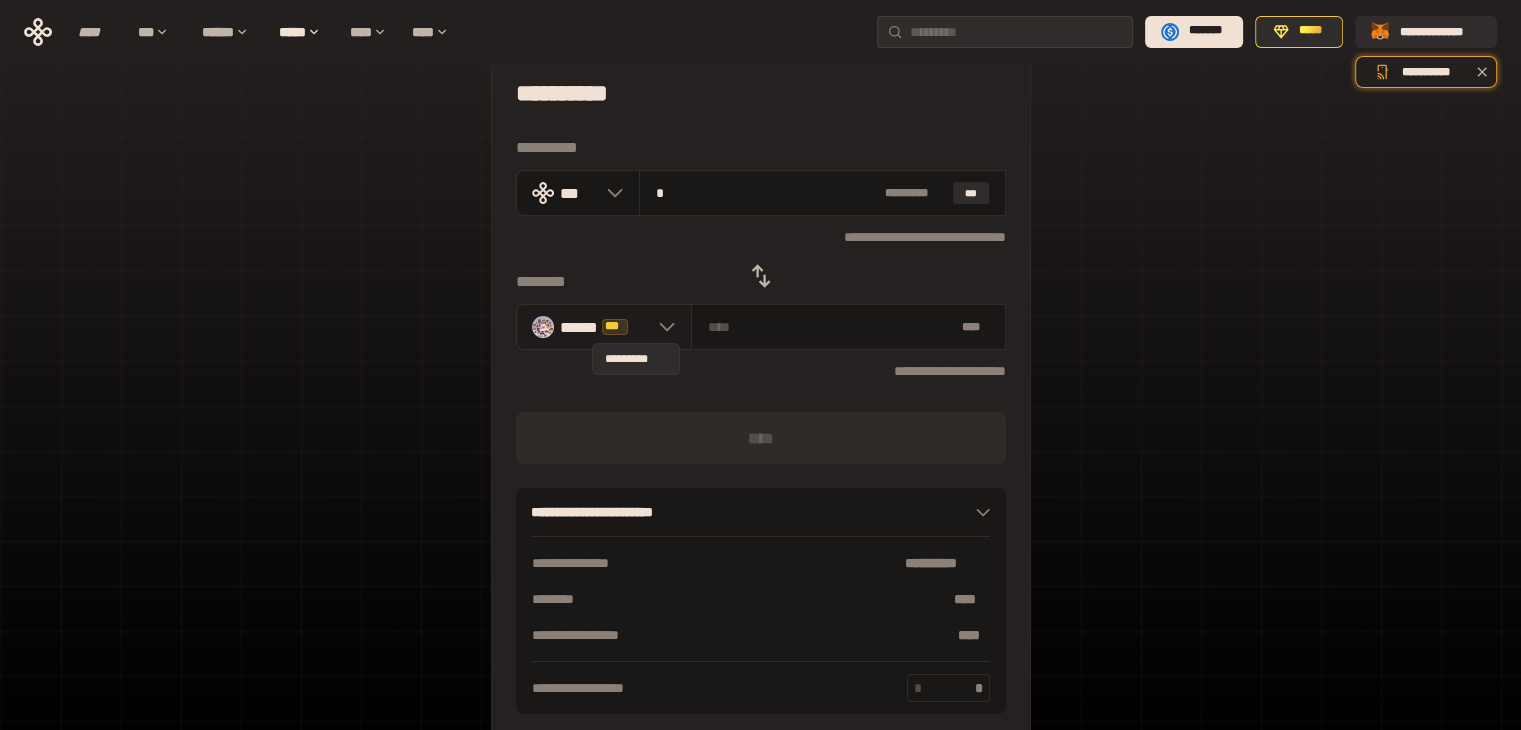 click on "***" at bounding box center [615, 327] 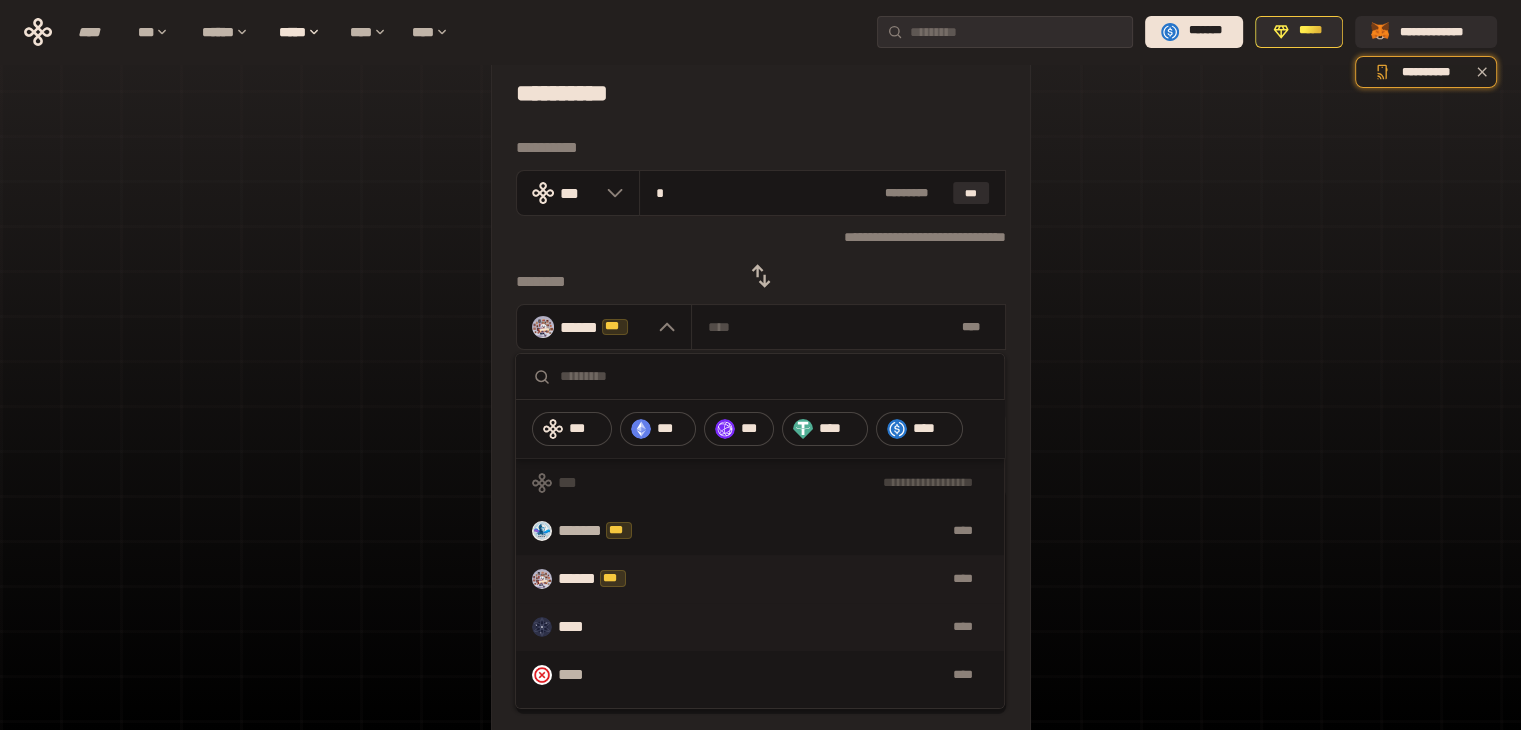 click on "****" at bounding box center [801, 627] 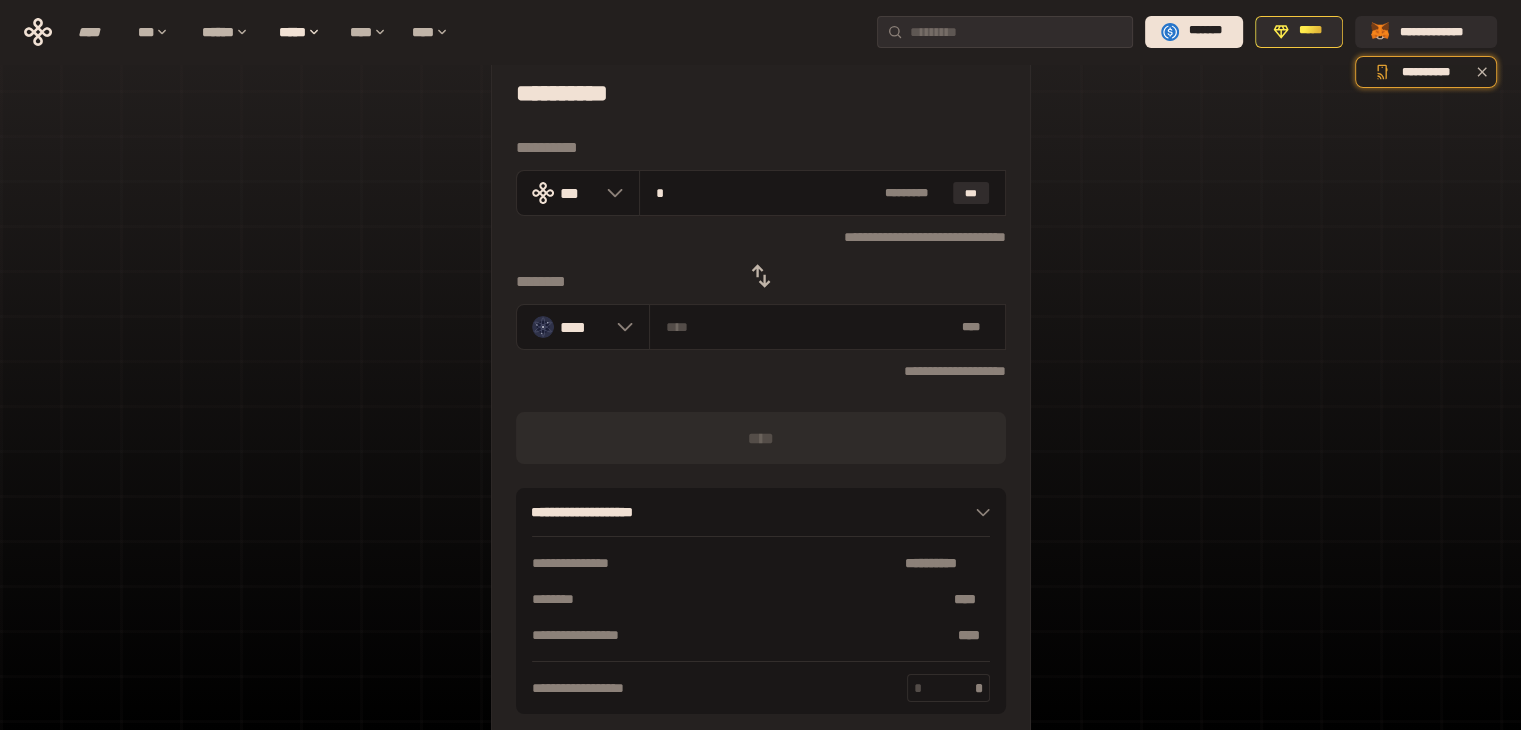 click on "**********" at bounding box center (761, 371) 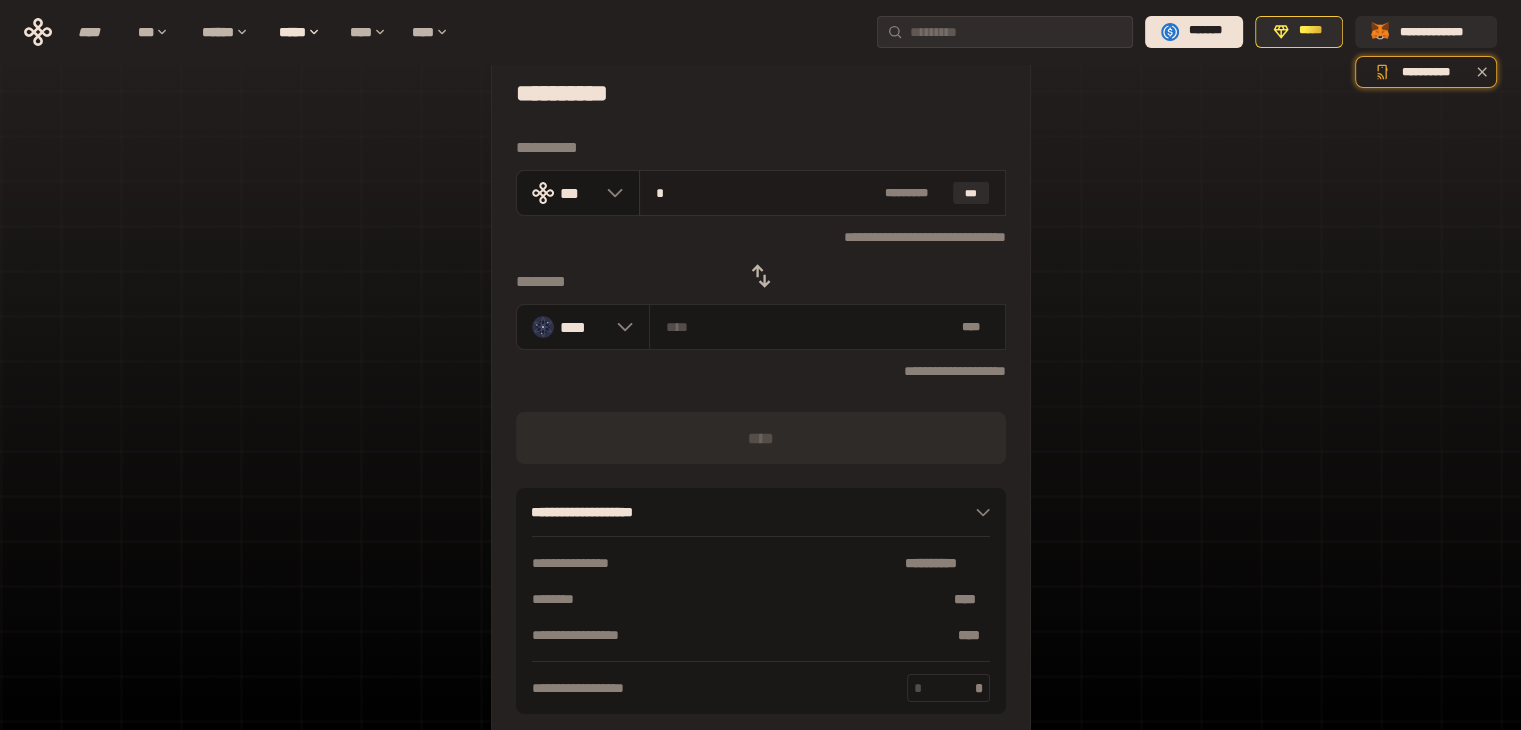 click on "*" at bounding box center [766, 193] 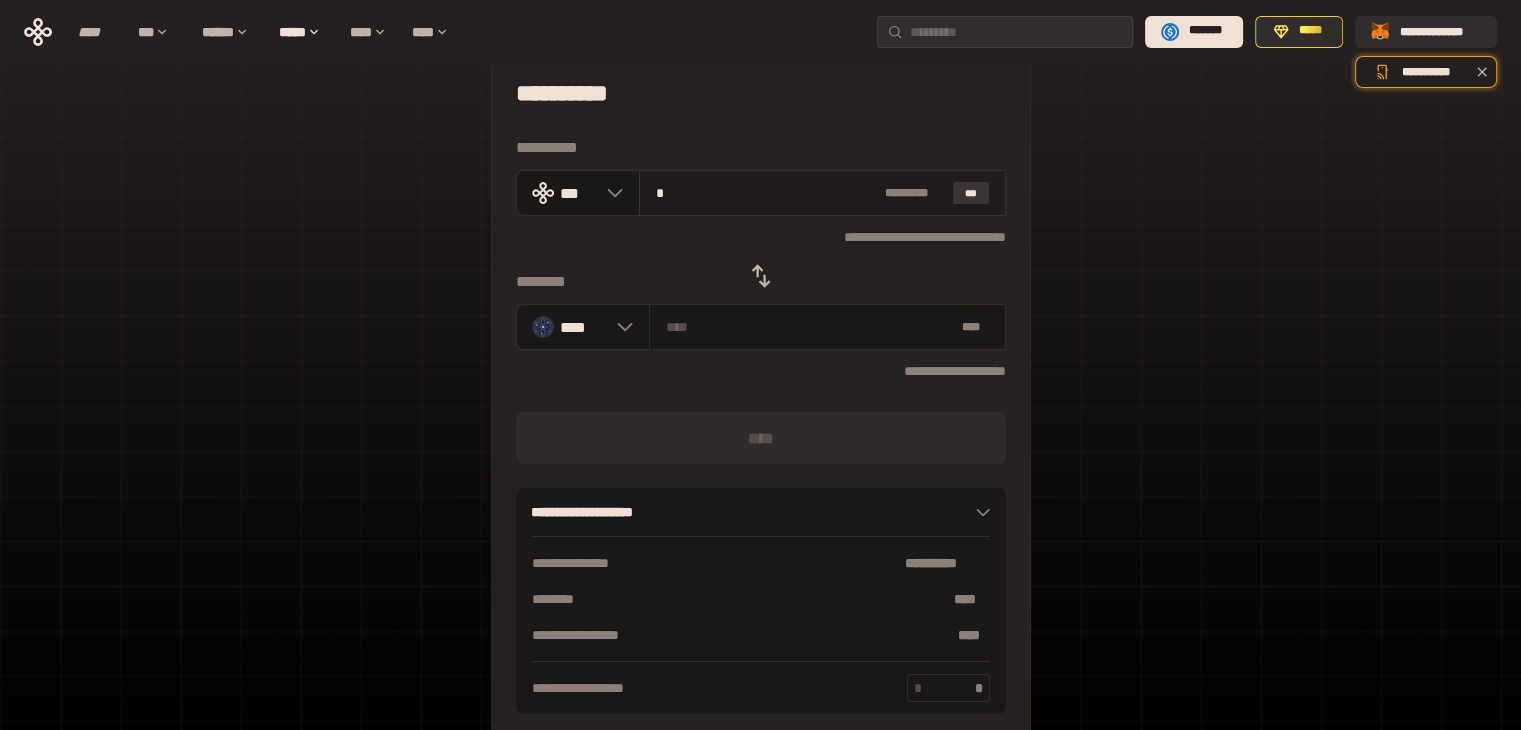 click on "***" at bounding box center [971, 193] 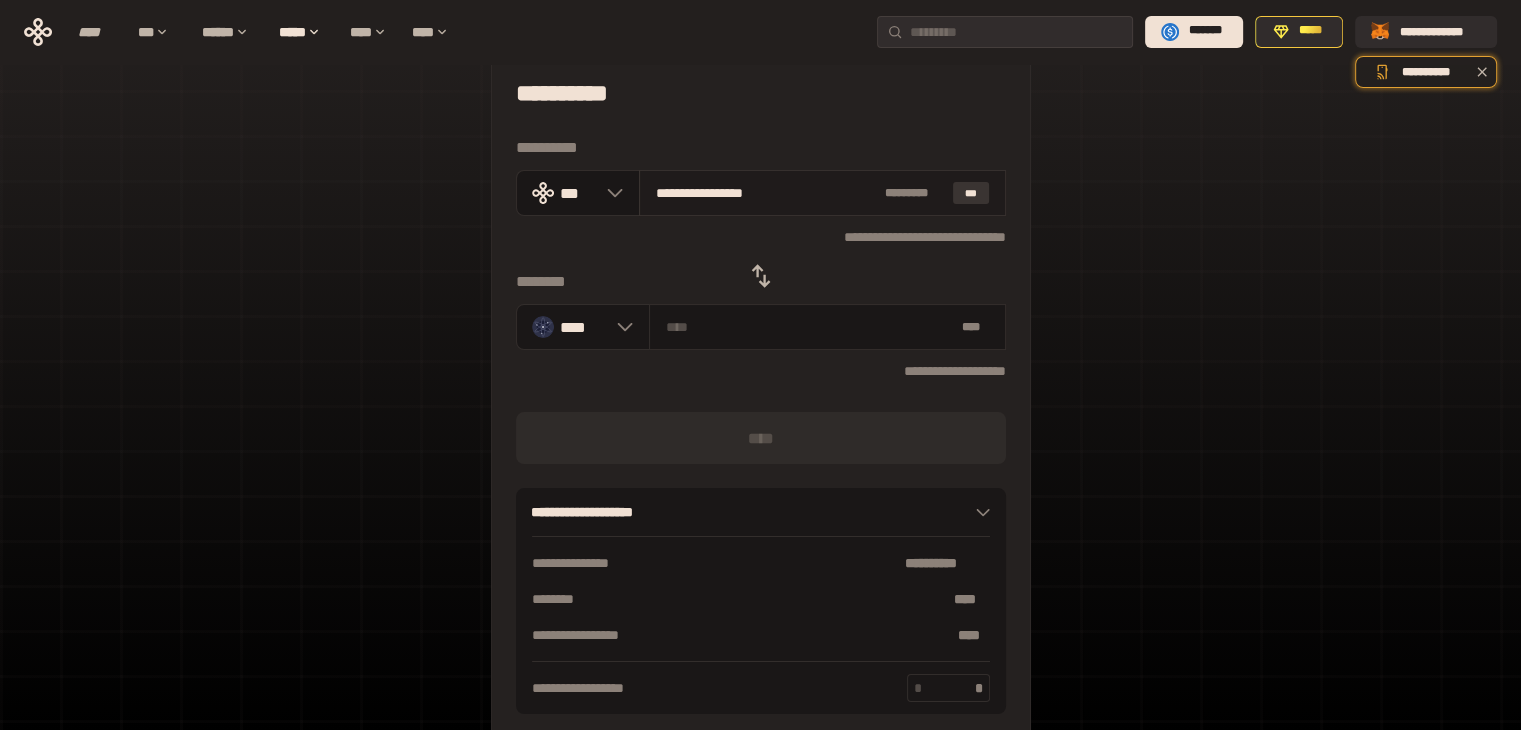 type on "********" 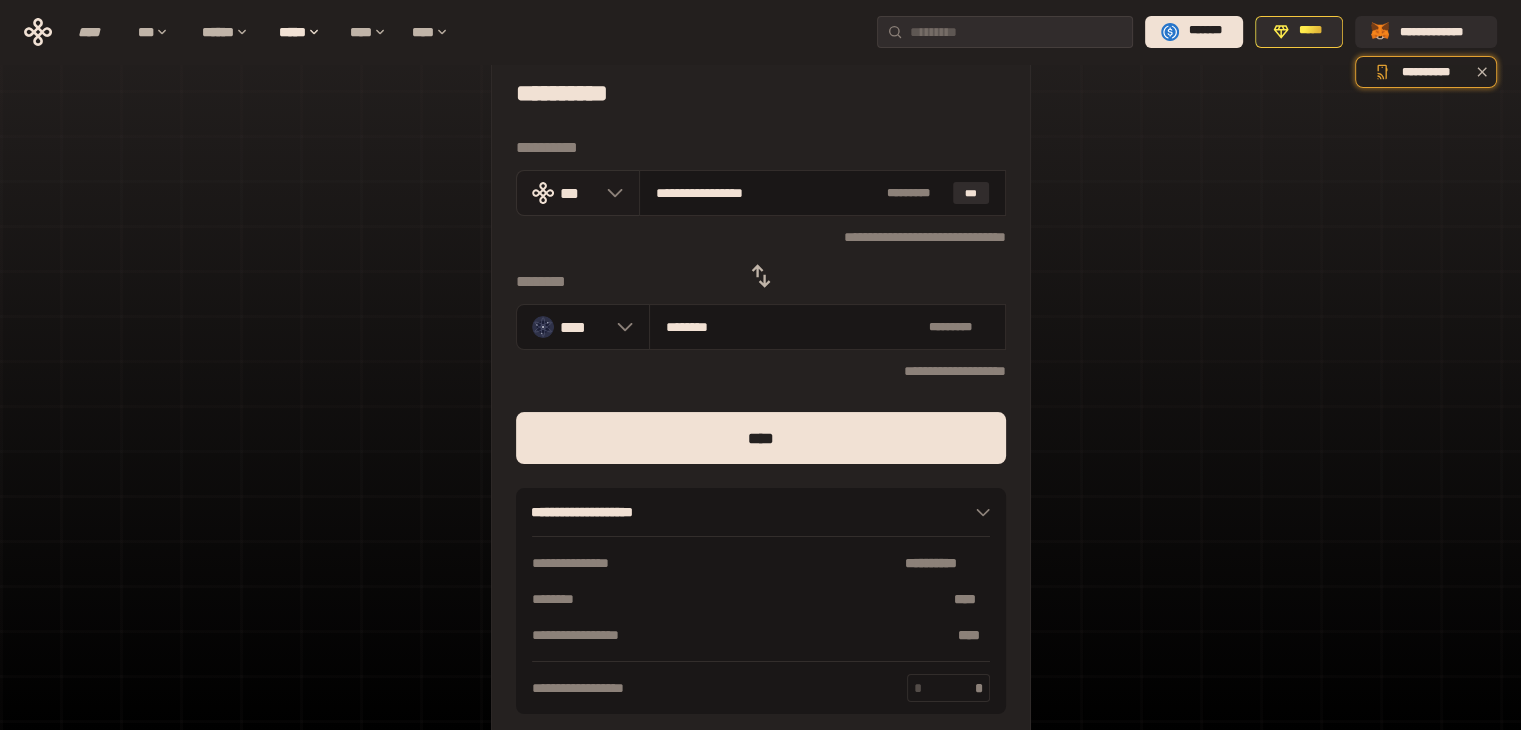 drag, startPoint x: 653, startPoint y: 193, endPoint x: 618, endPoint y: 191, distance: 35.057095 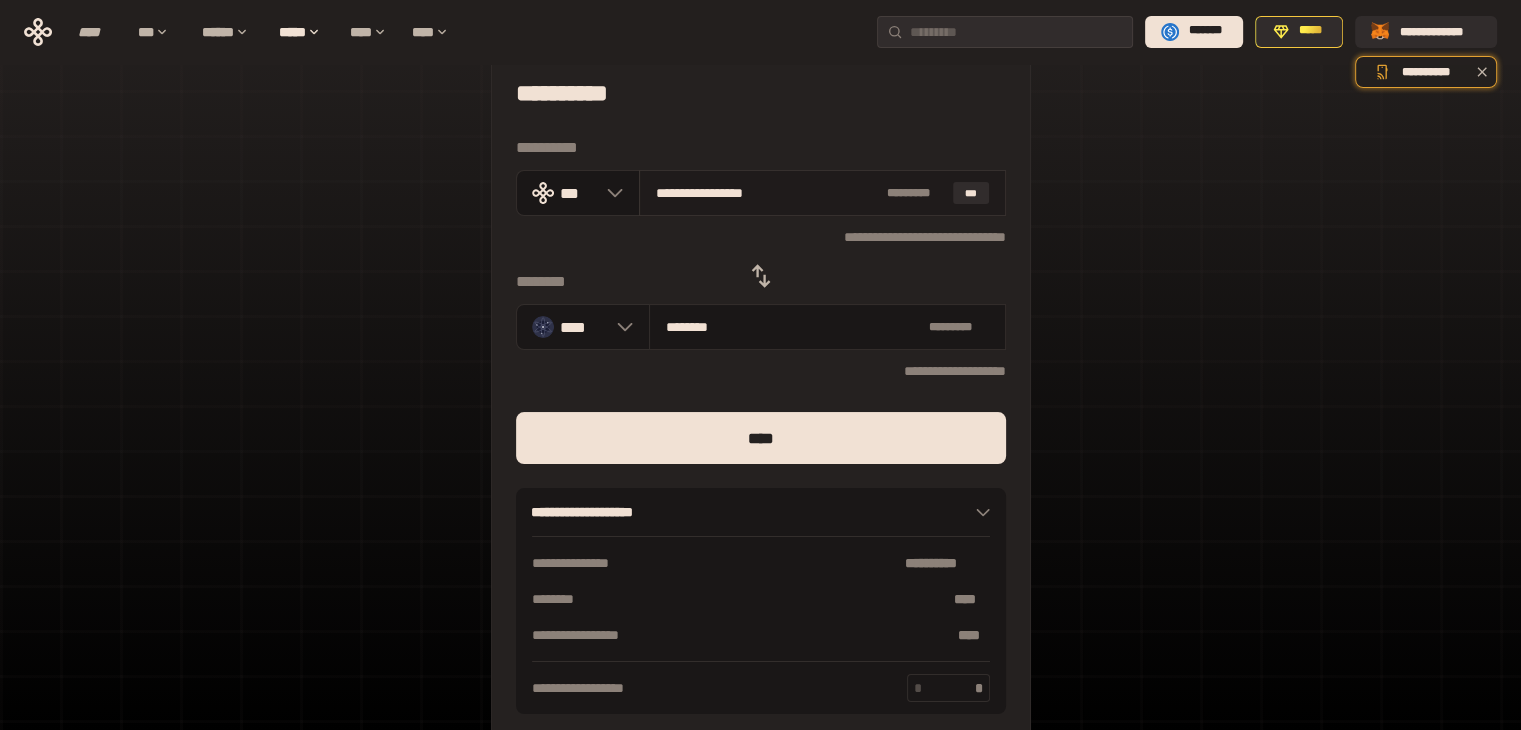 type on "*" 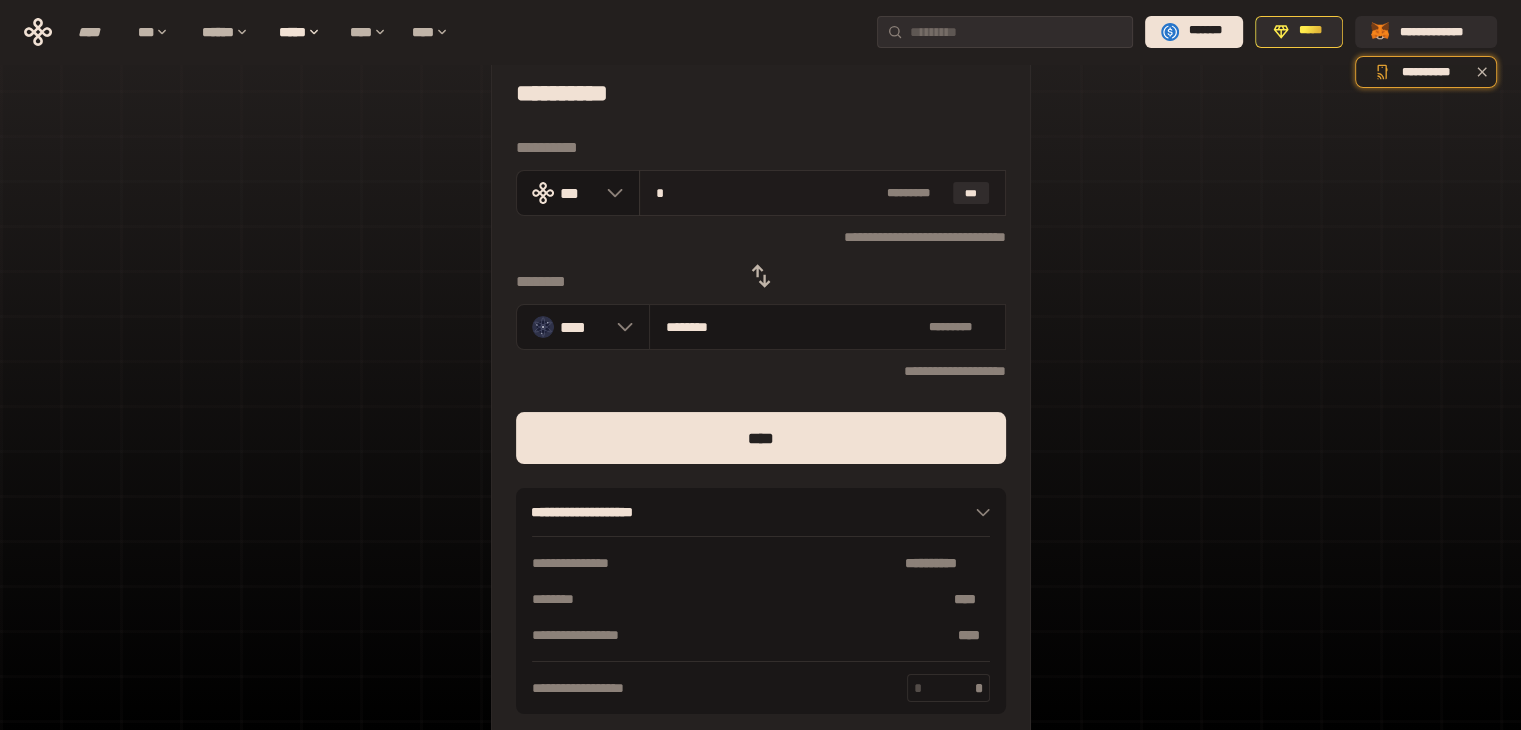 type on "********" 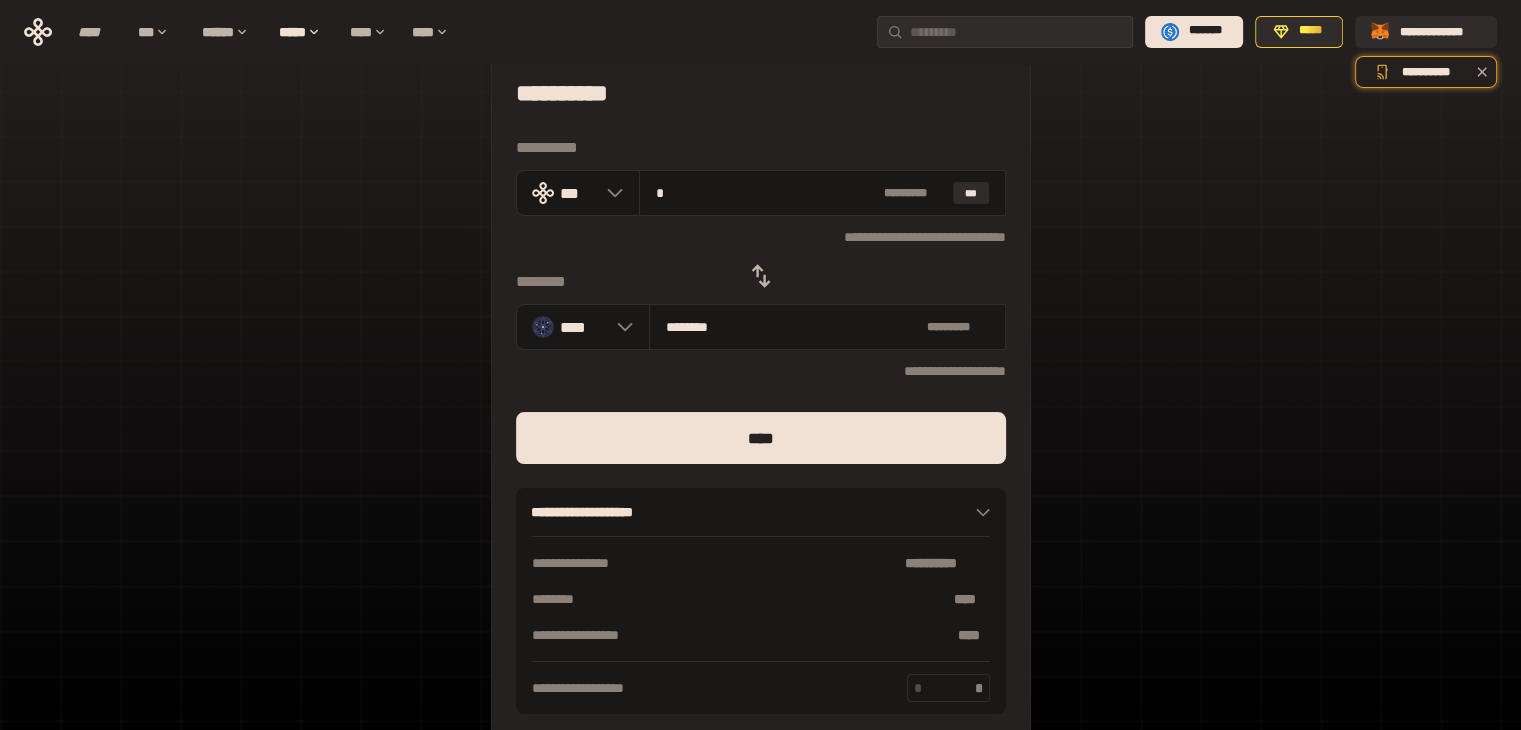 type on "*" 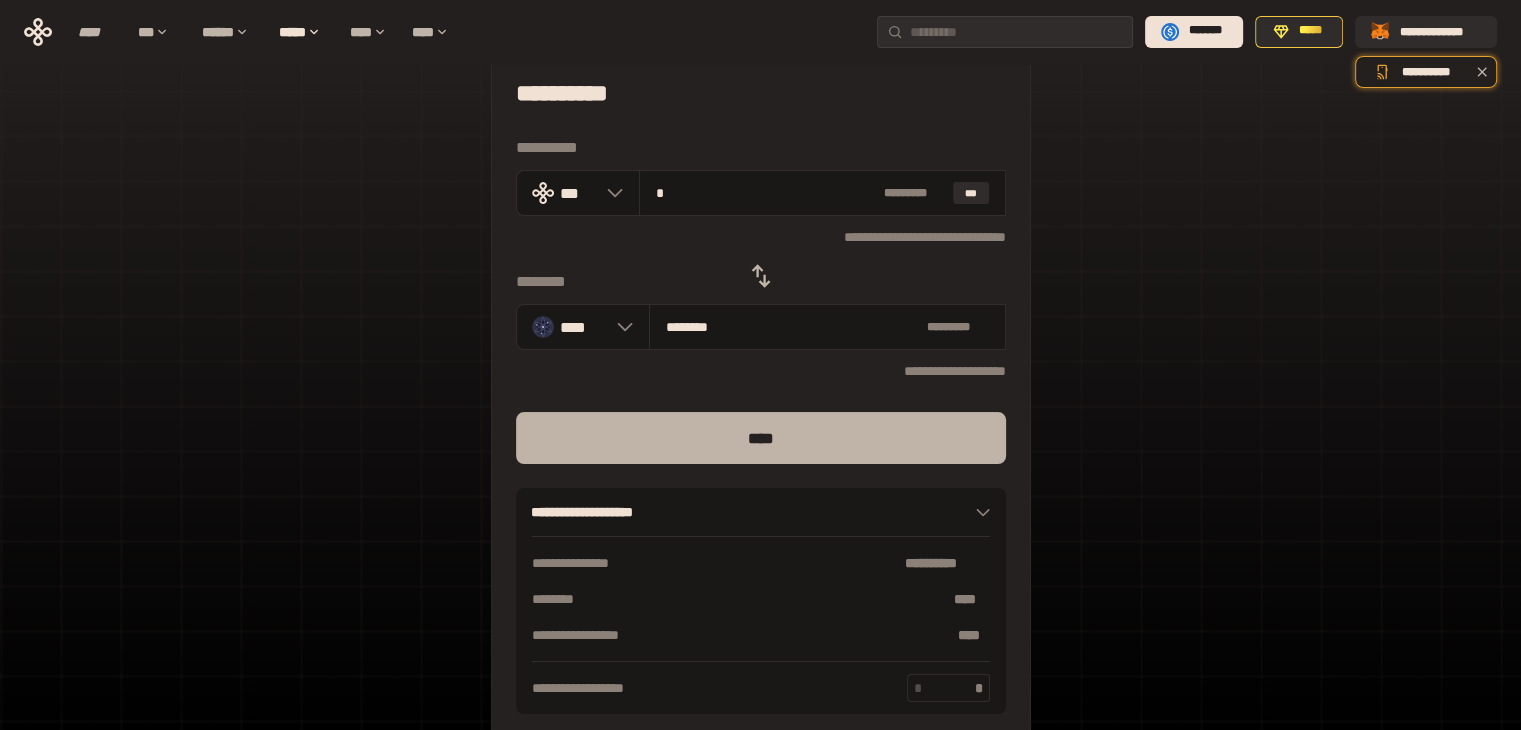 click on "****" at bounding box center [761, 438] 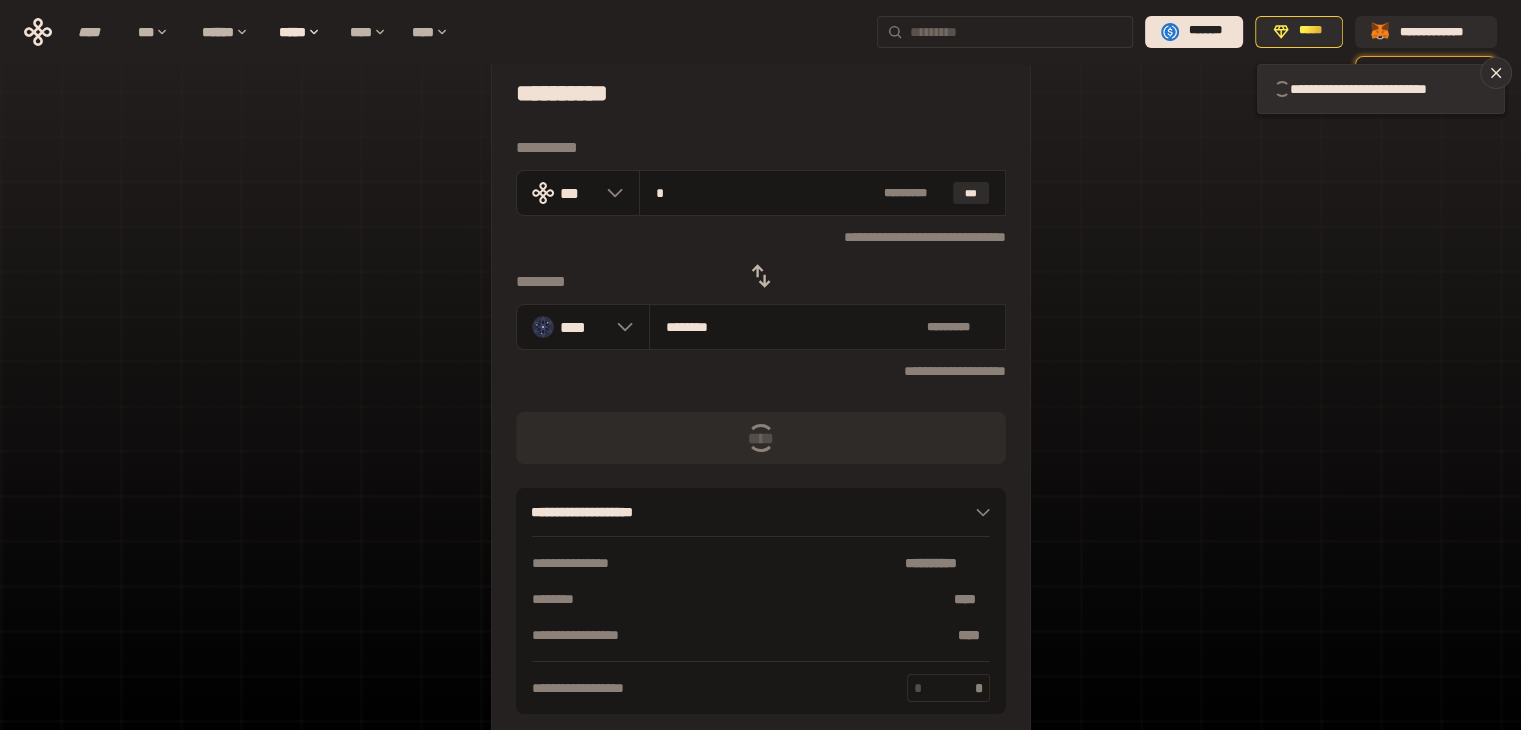 type 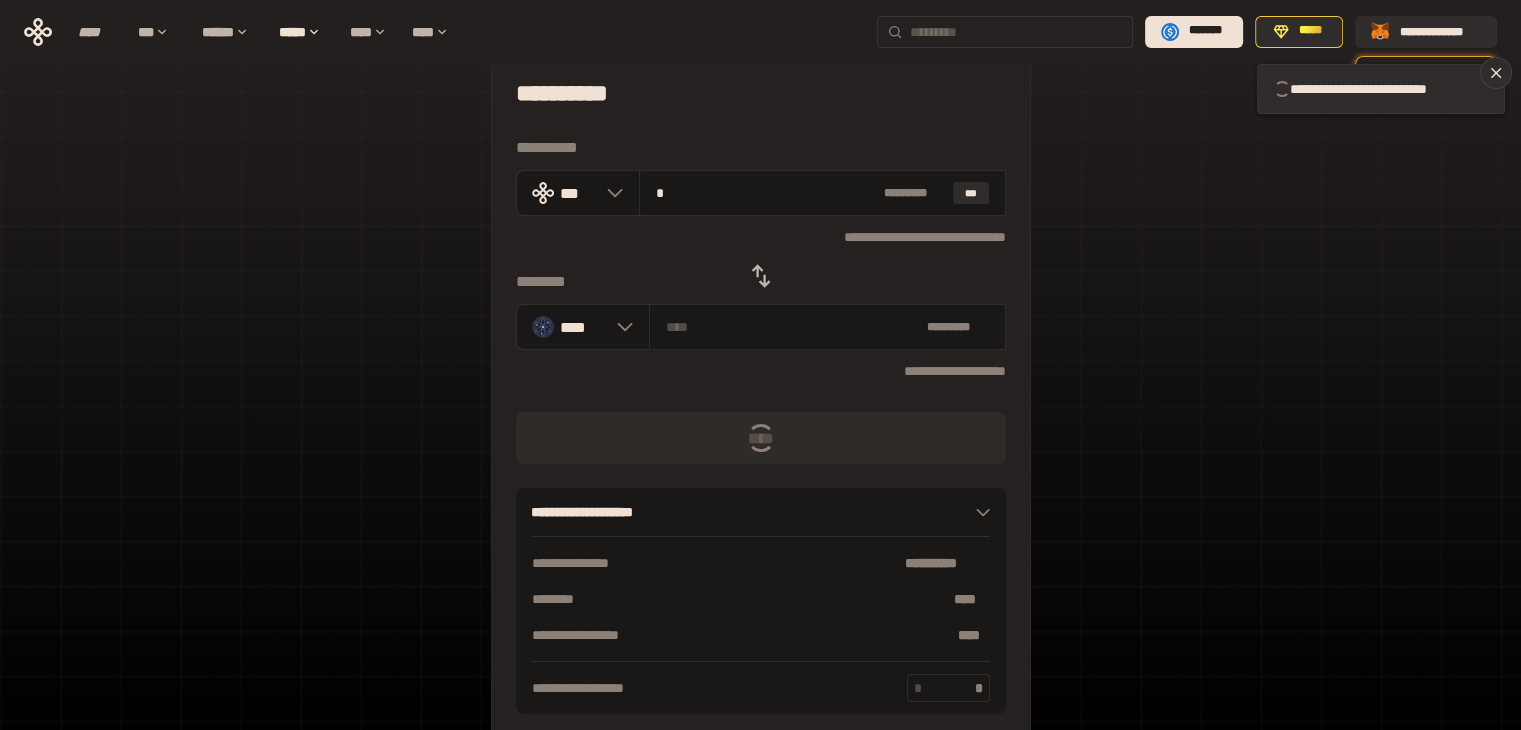 type 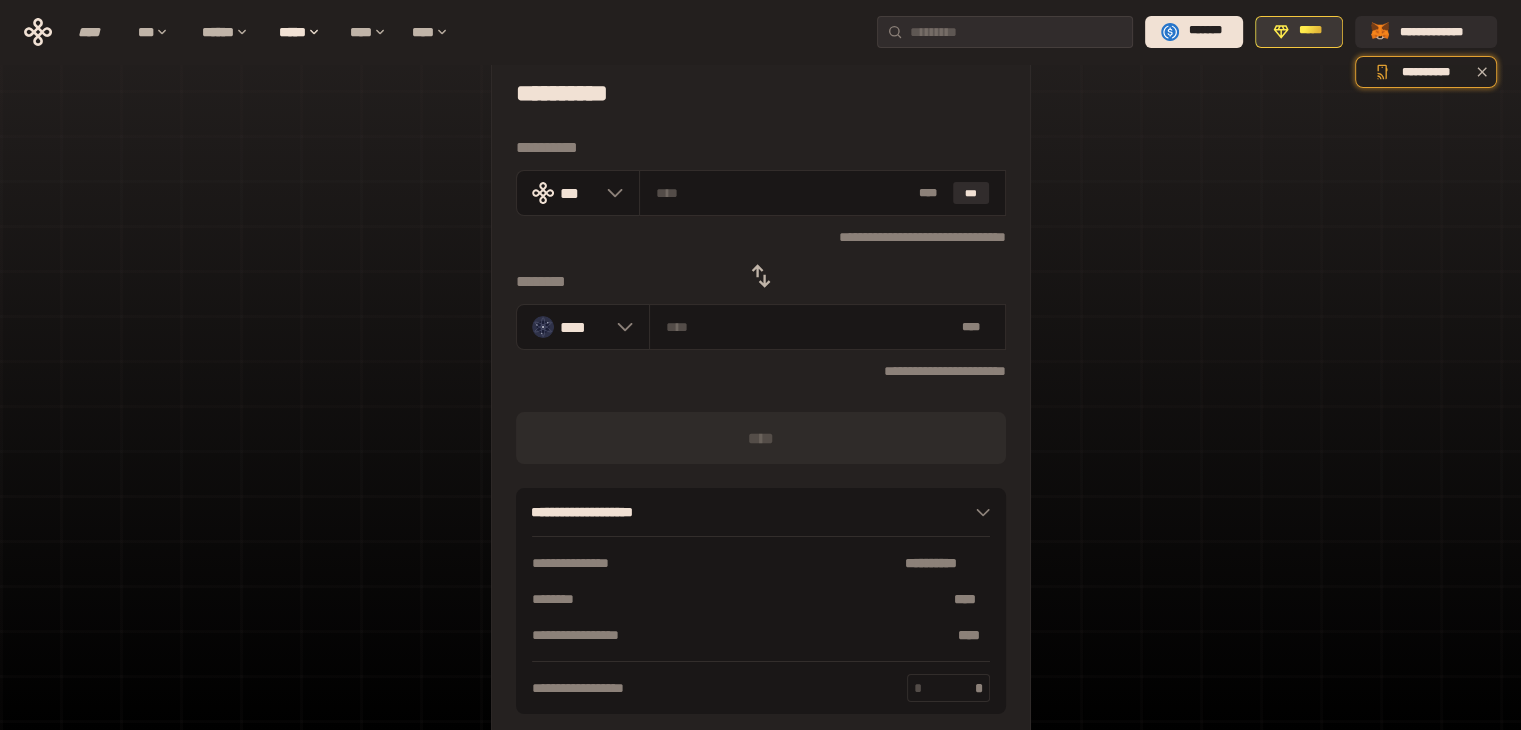 click on "*****" at bounding box center [1310, 31] 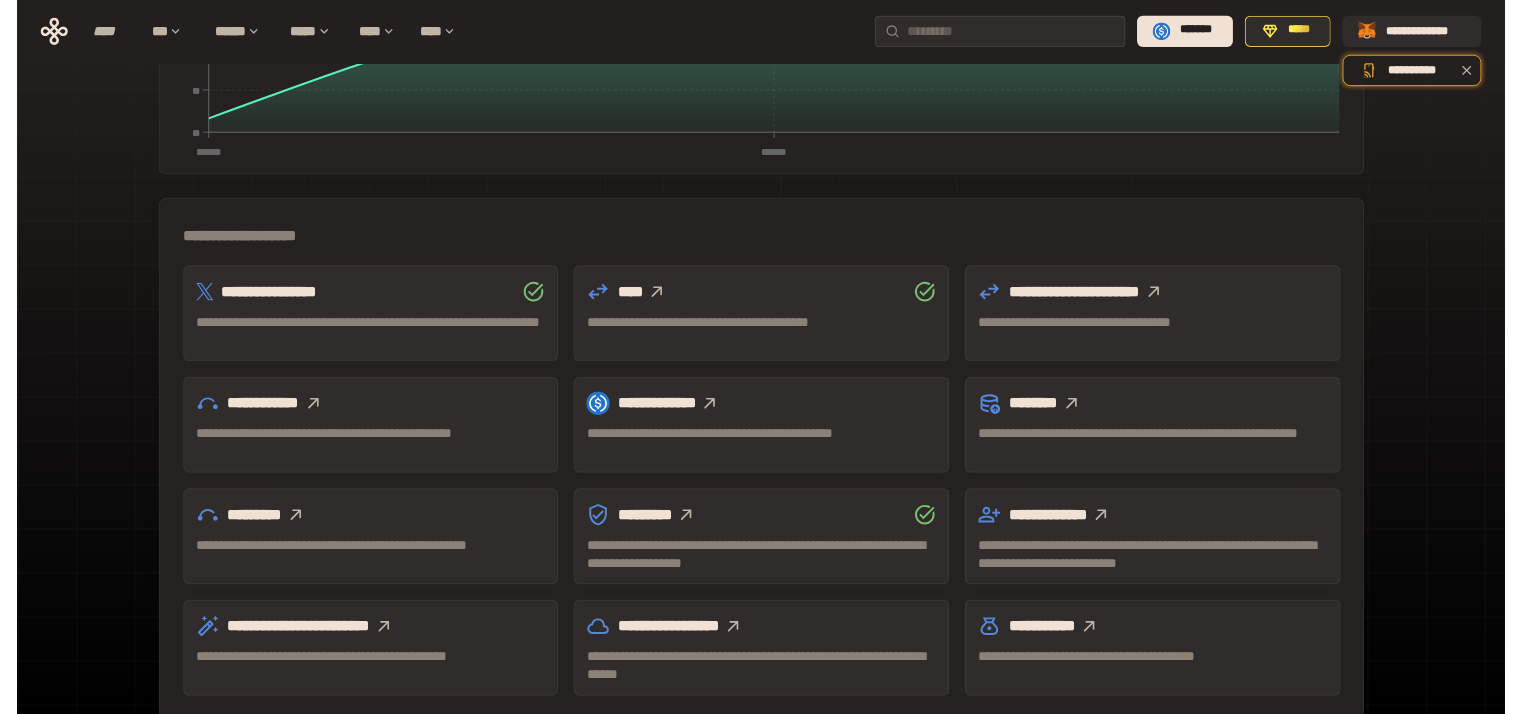 scroll, scrollTop: 555, scrollLeft: 0, axis: vertical 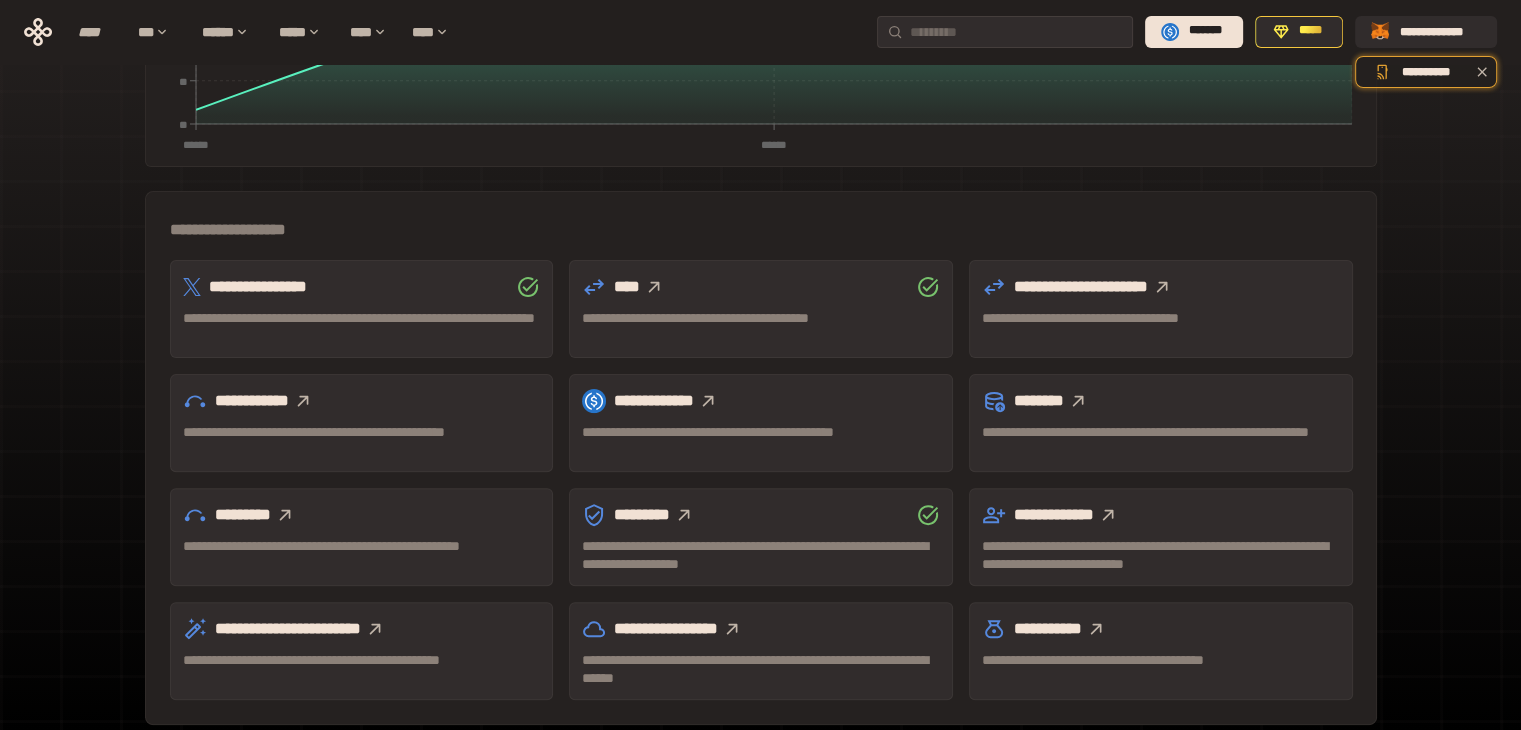 click 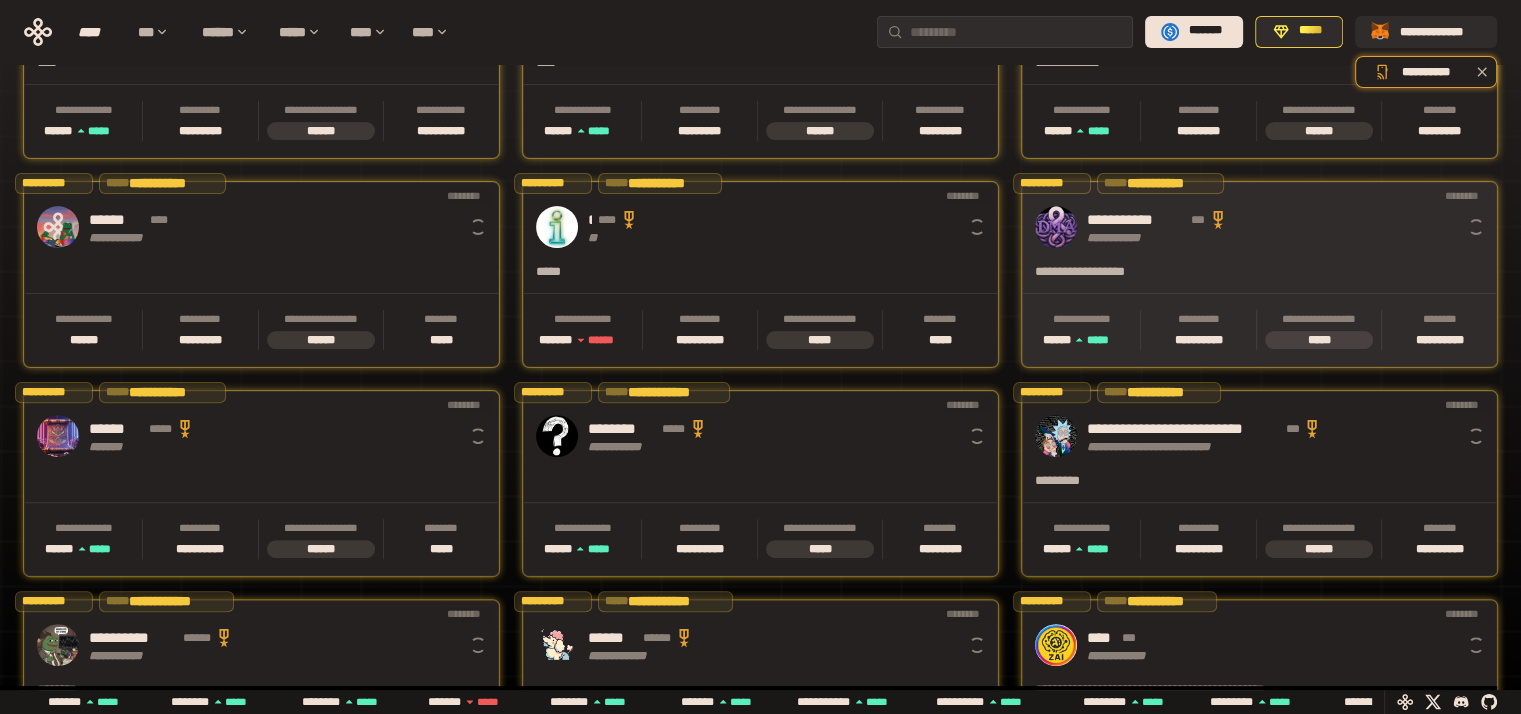scroll, scrollTop: 0, scrollLeft: 16, axis: horizontal 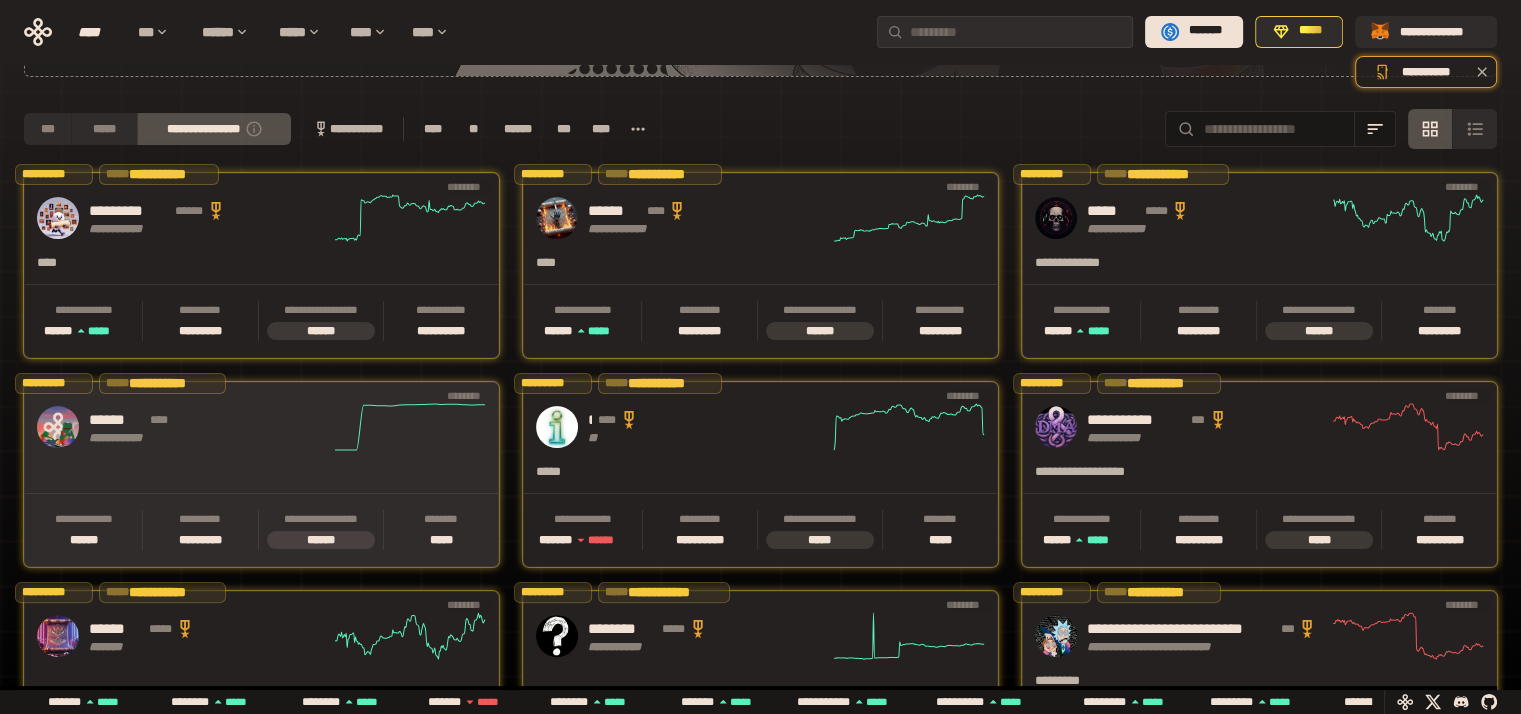 click on "[NAME] [PHONE] [EMAIL] [ADDRESS]" at bounding box center (261, 427) 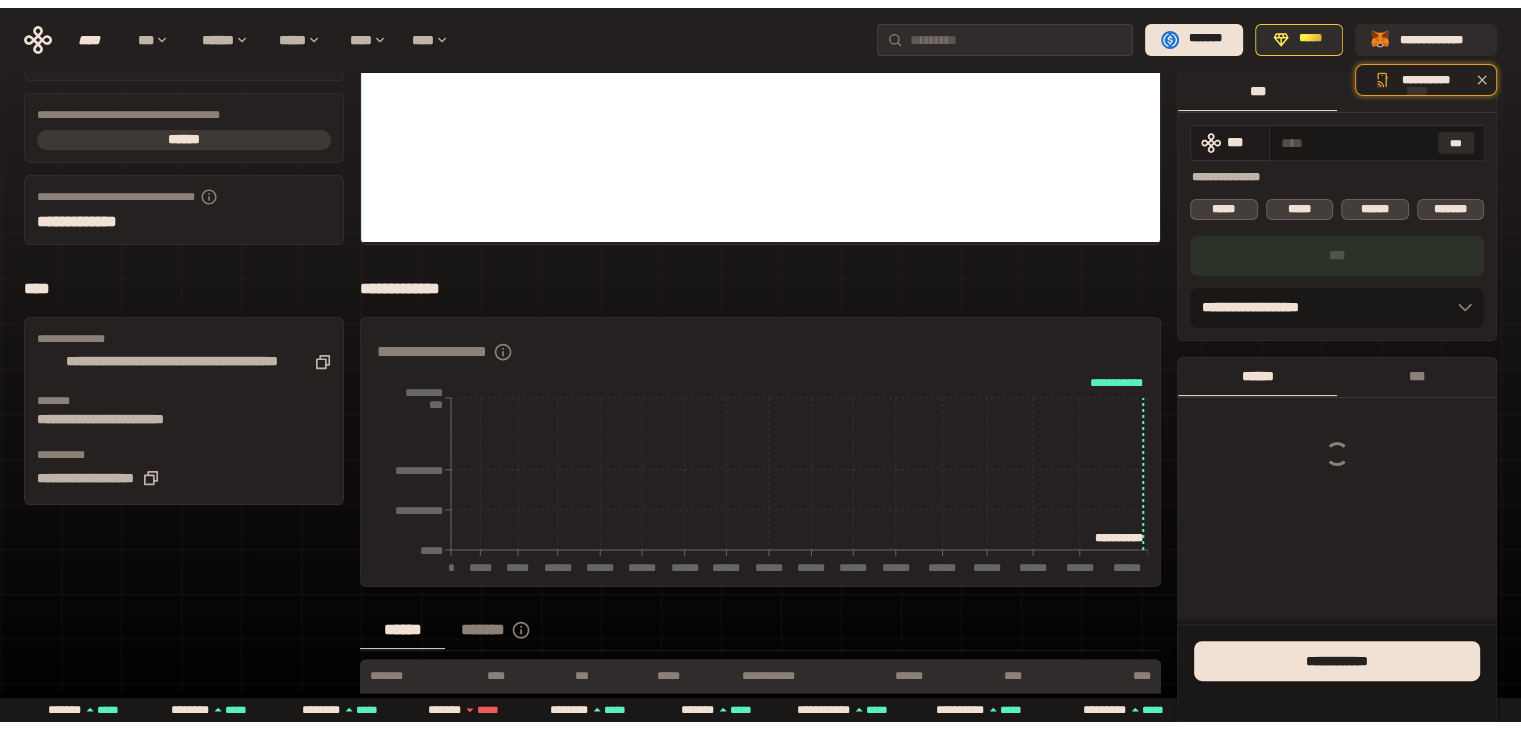 scroll, scrollTop: 0, scrollLeft: 0, axis: both 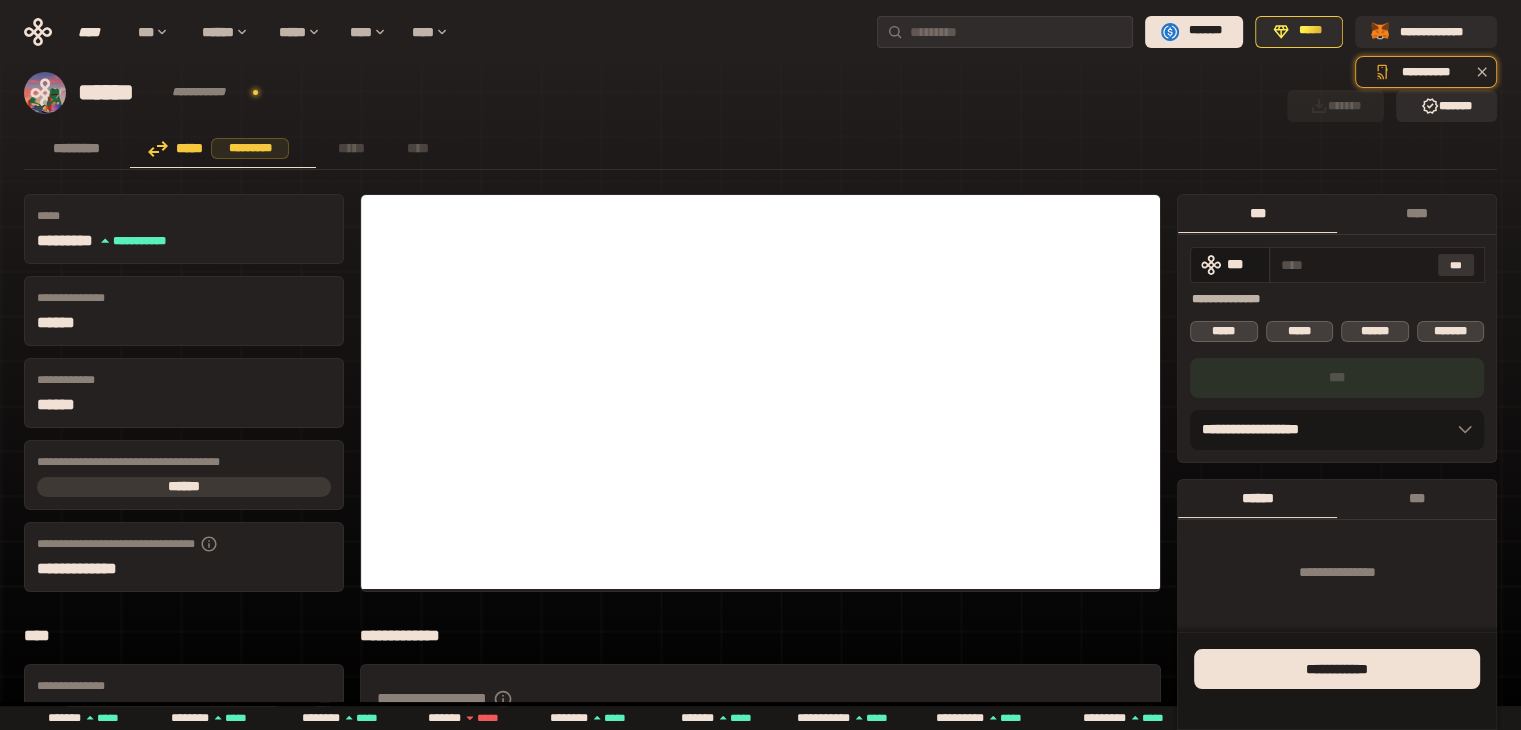 click on "***" at bounding box center [1456, 265] 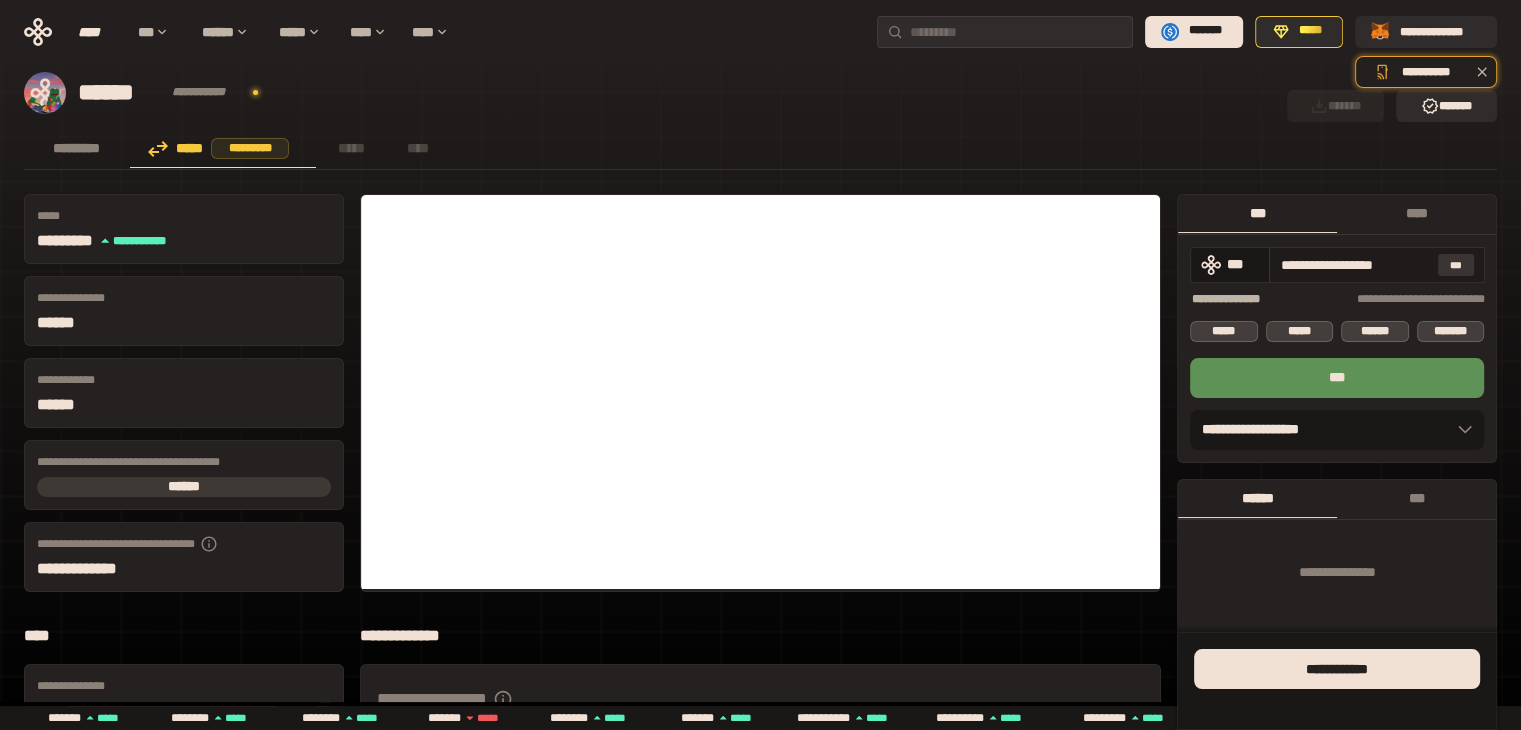 click on "***" at bounding box center [1456, 265] 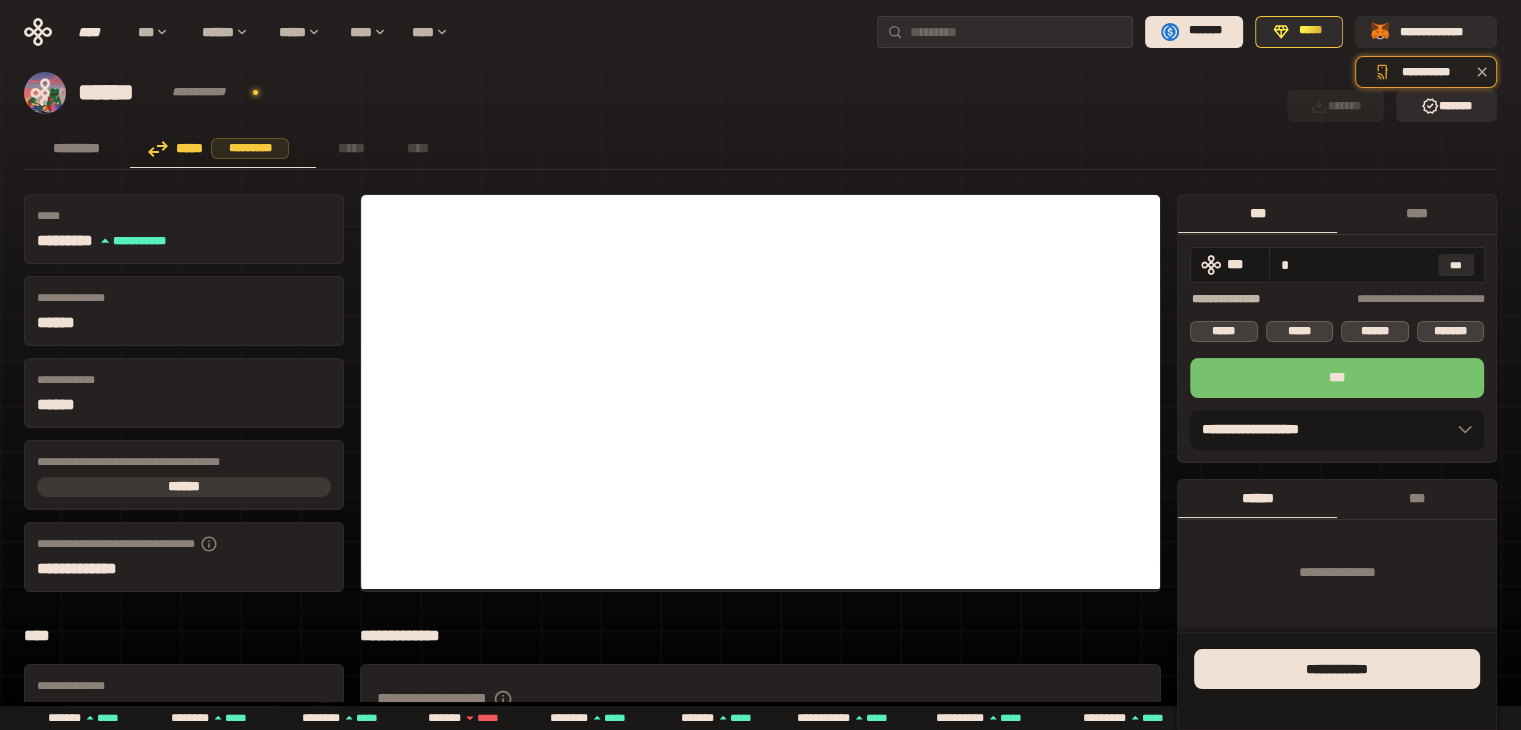 type on "*" 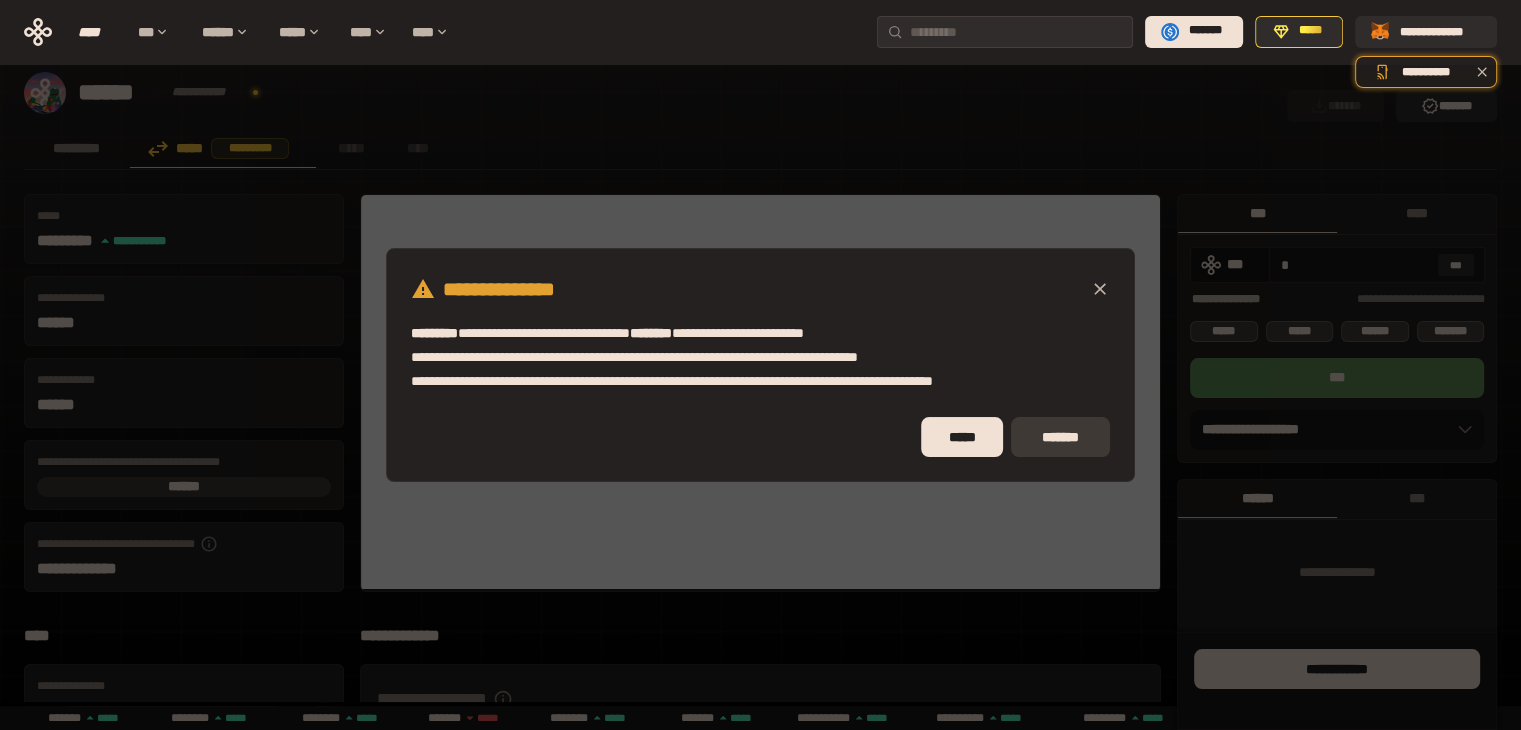 click on "*******" at bounding box center (1060, 437) 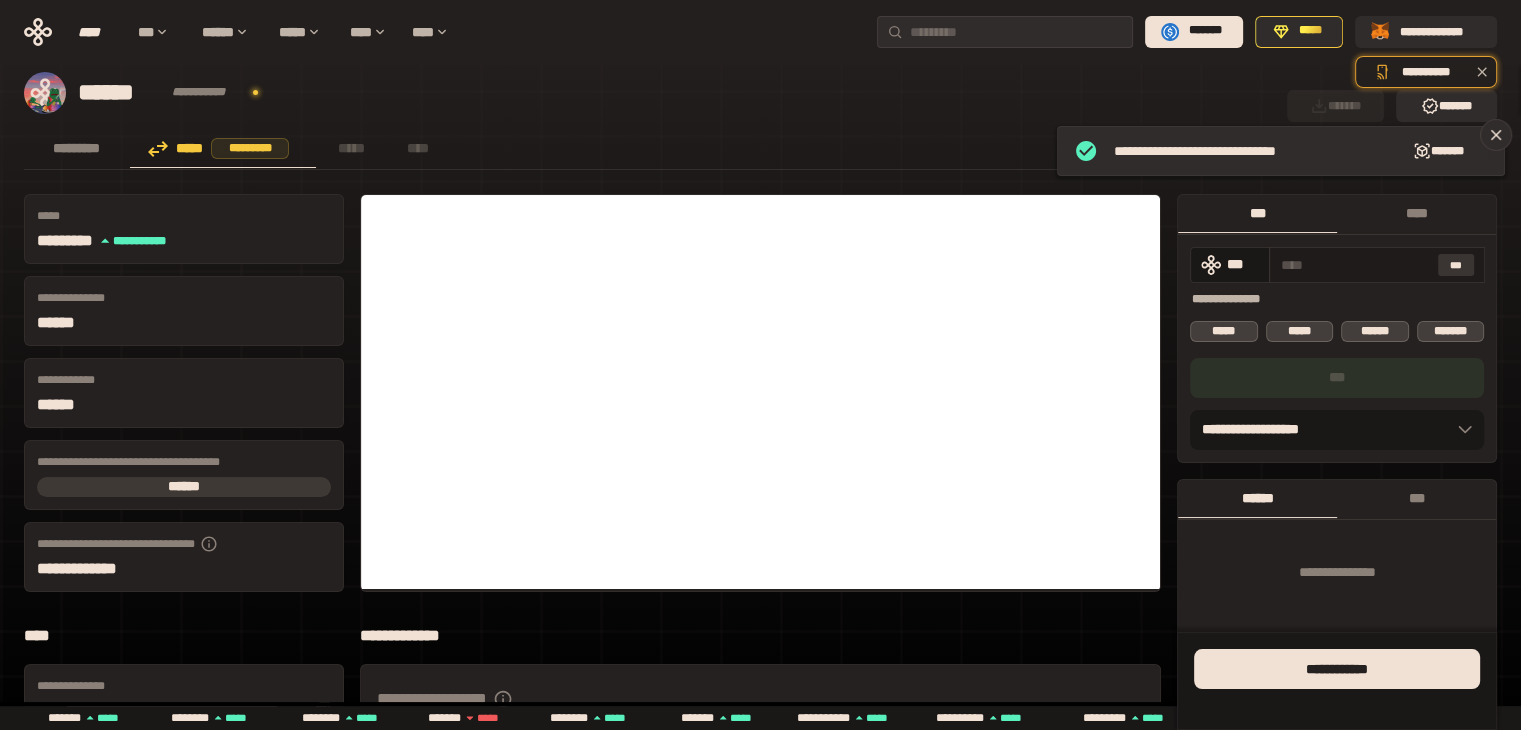 click on "****" at bounding box center (1416, 213) 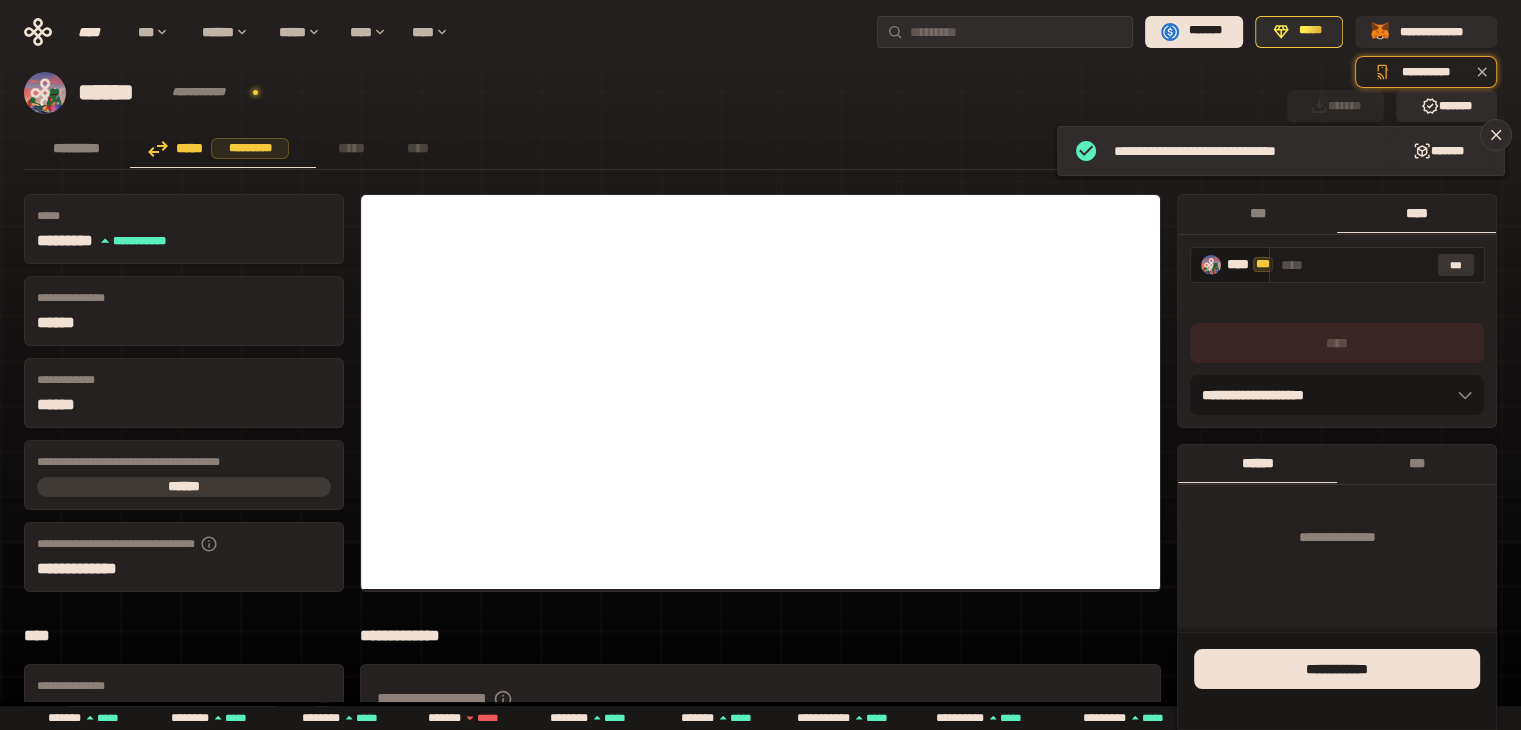 click on "***" at bounding box center (1456, 265) 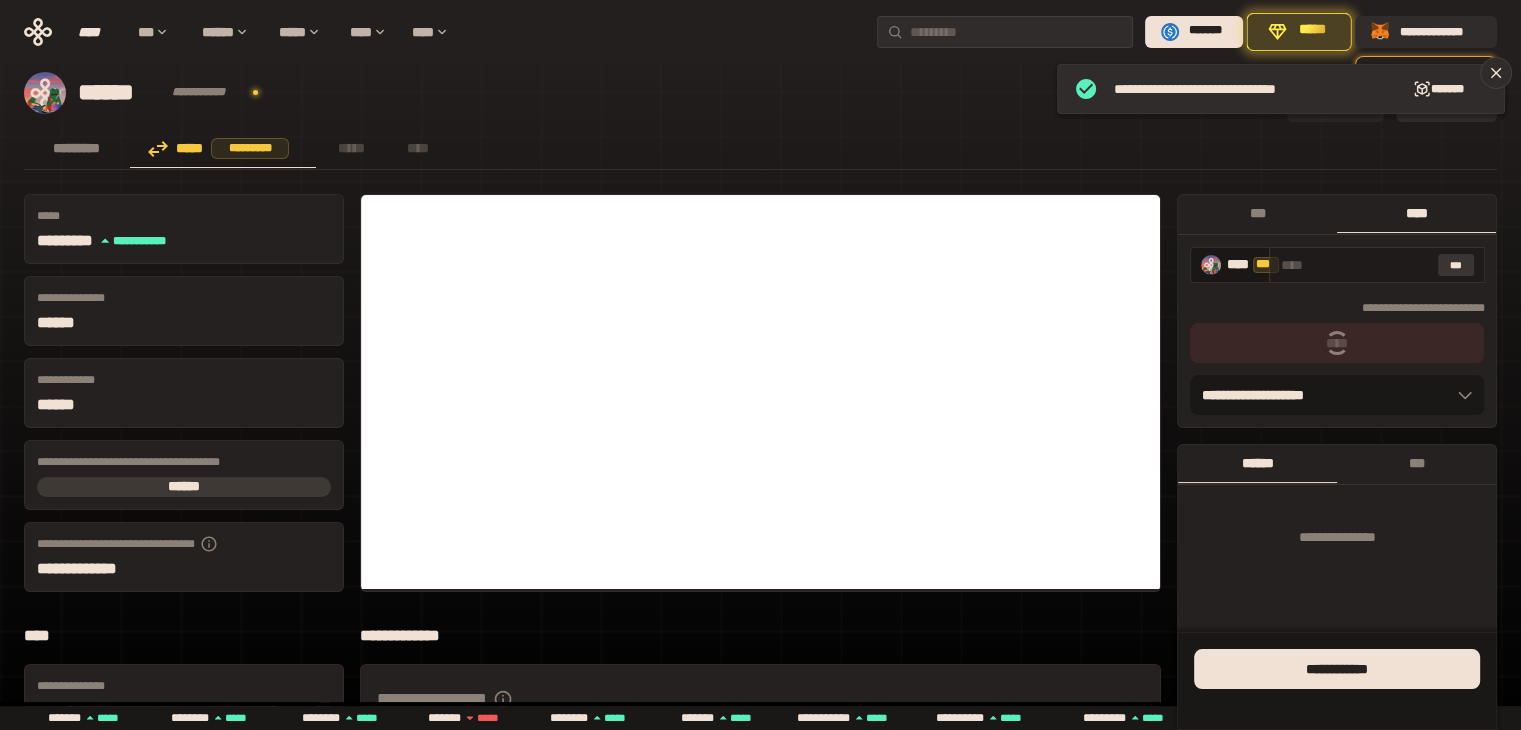 type on "**********" 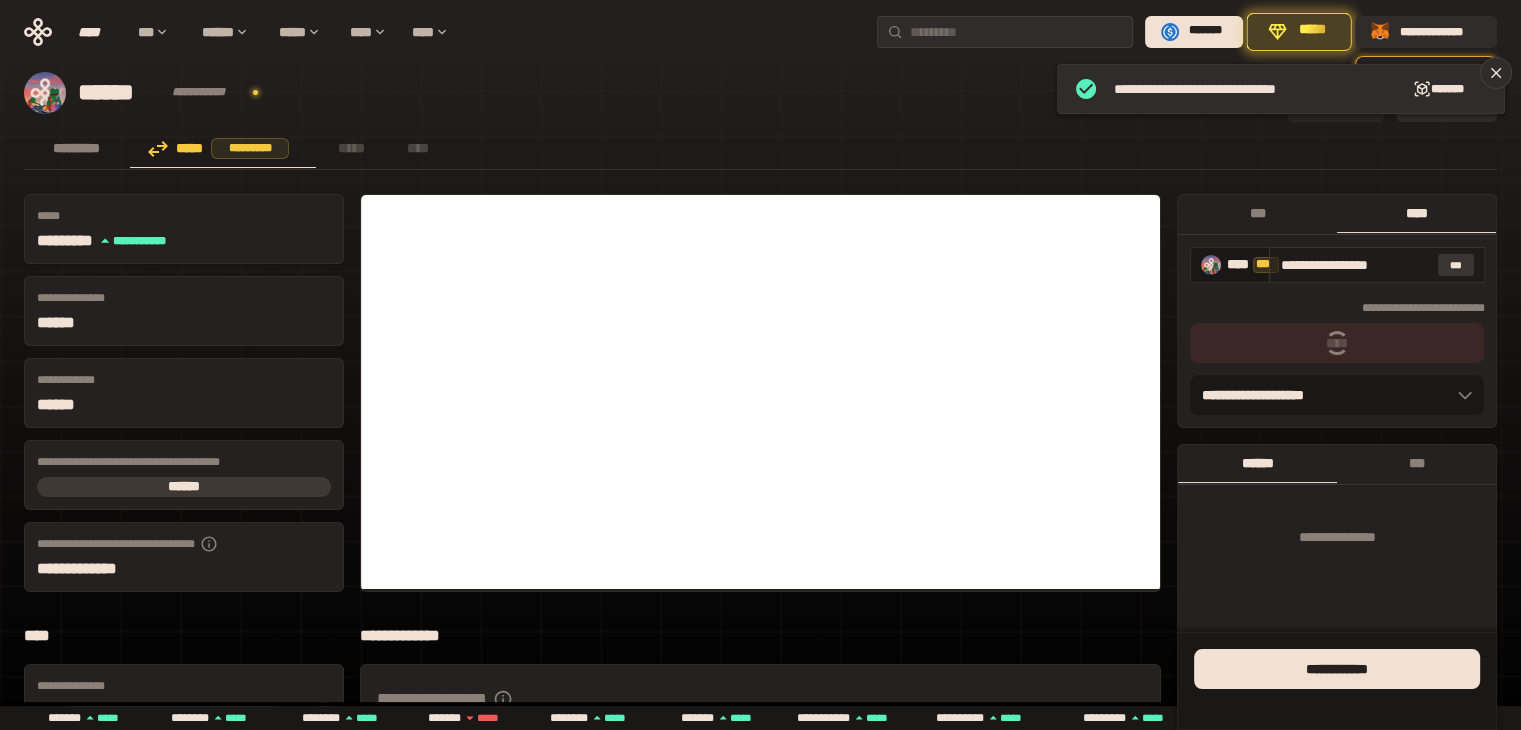 click on "***" at bounding box center (1456, 265) 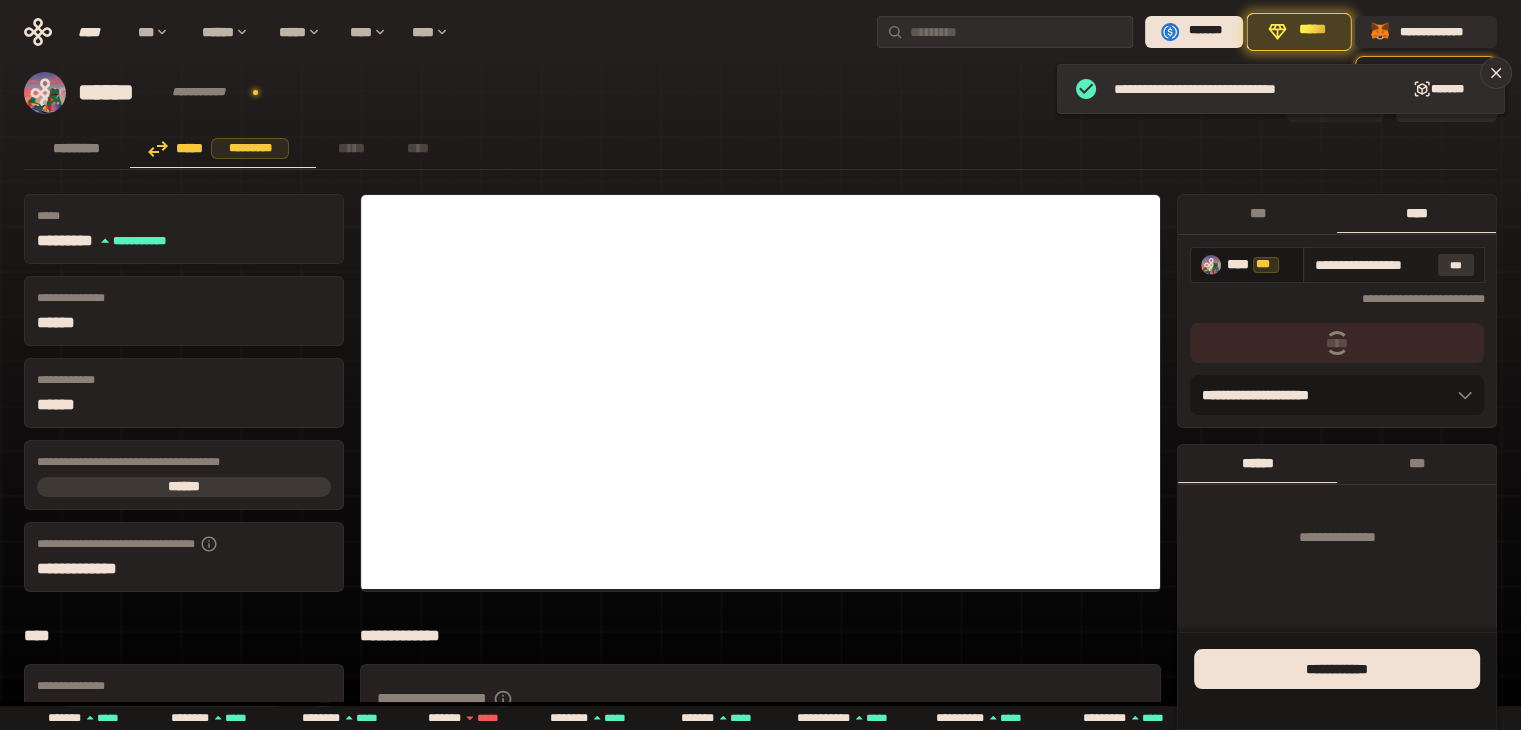 click on "***" at bounding box center (1456, 265) 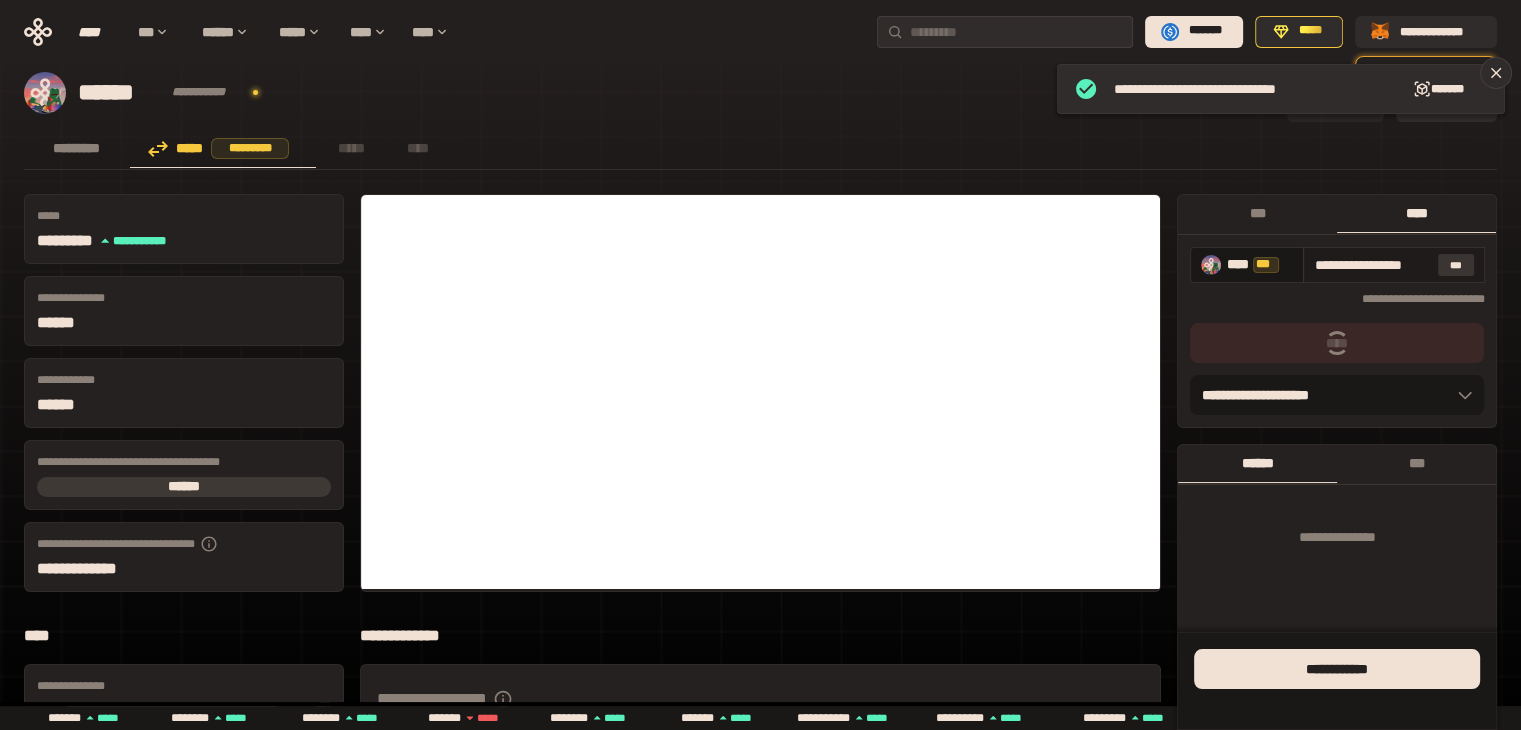 scroll, scrollTop: 0, scrollLeft: 18, axis: horizontal 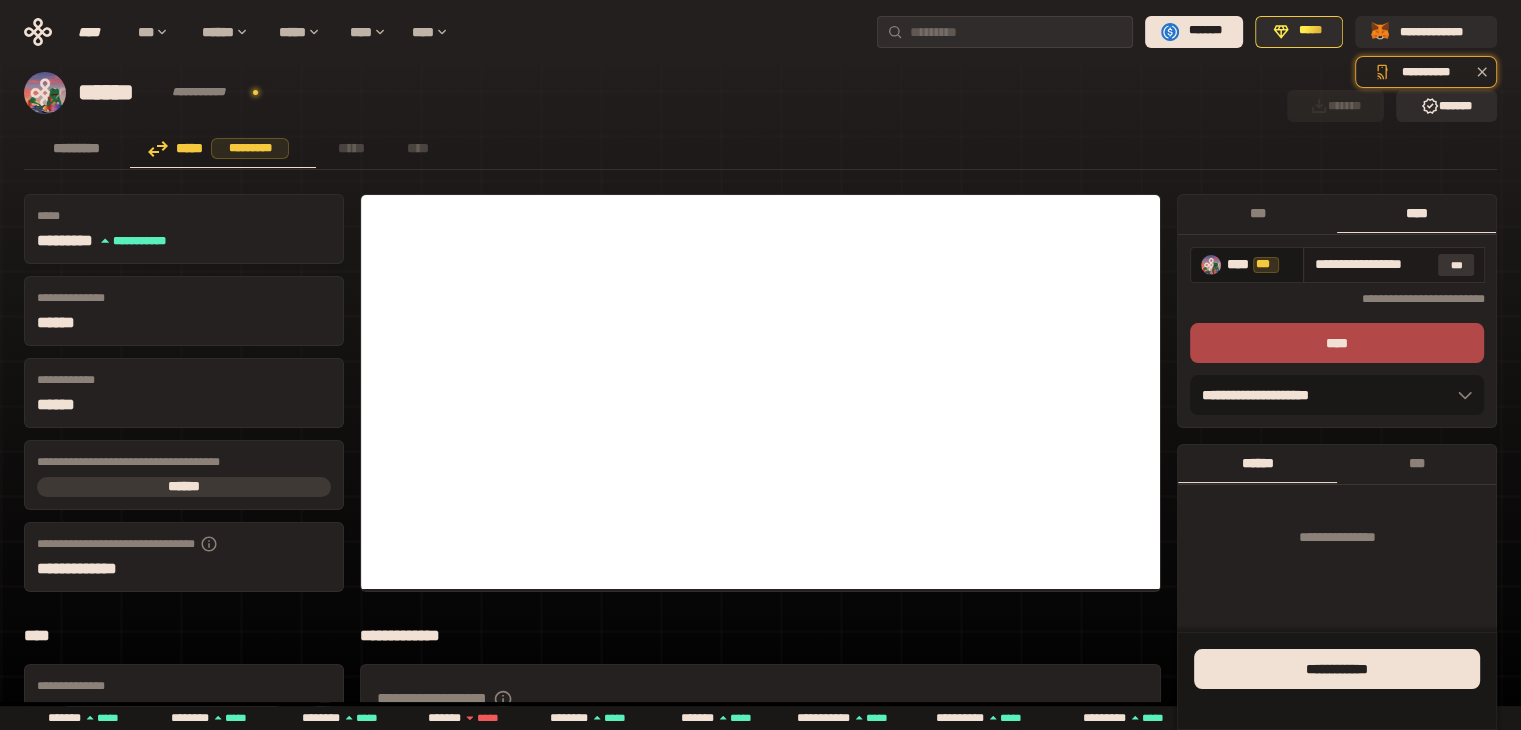 click on "***" at bounding box center (1456, 265) 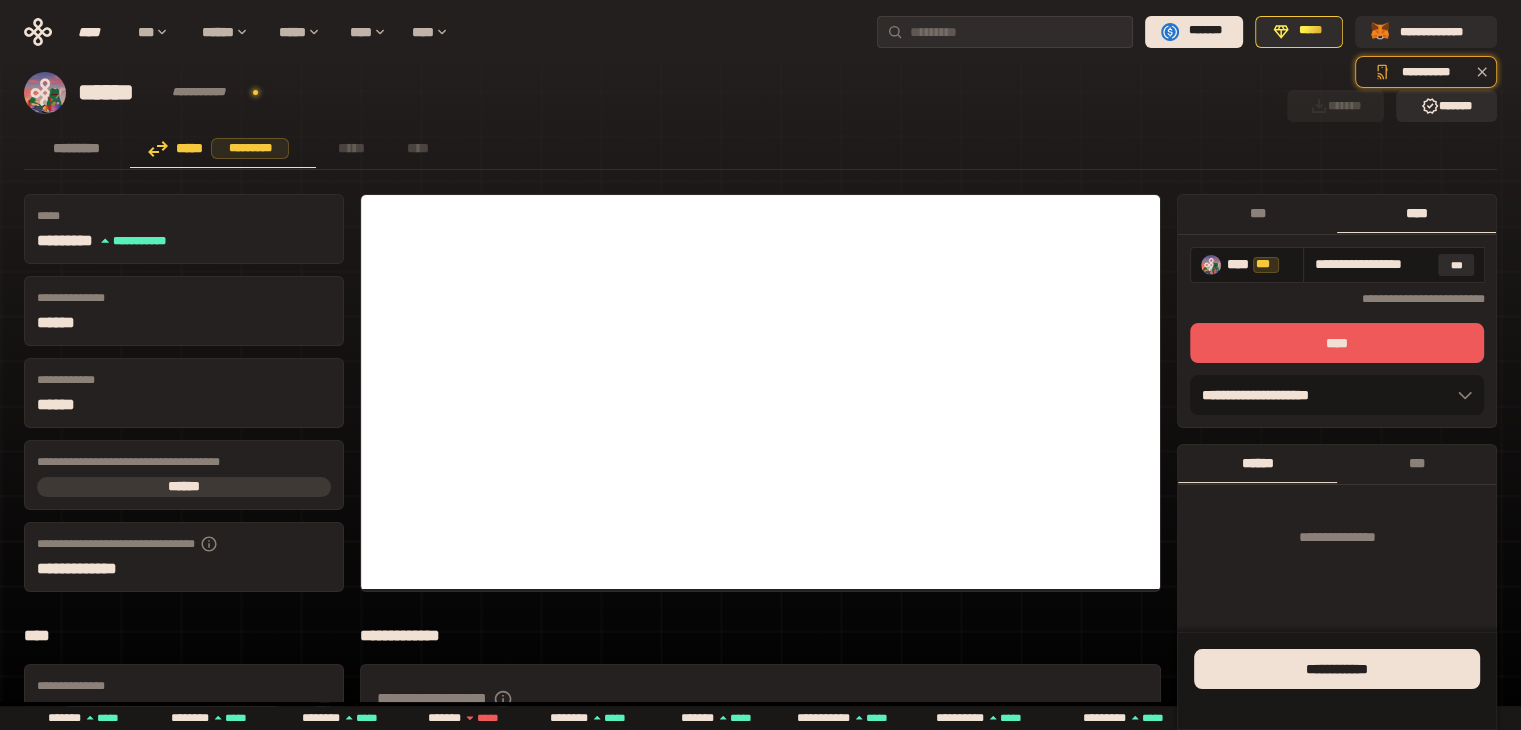 click on "****" at bounding box center (1337, 343) 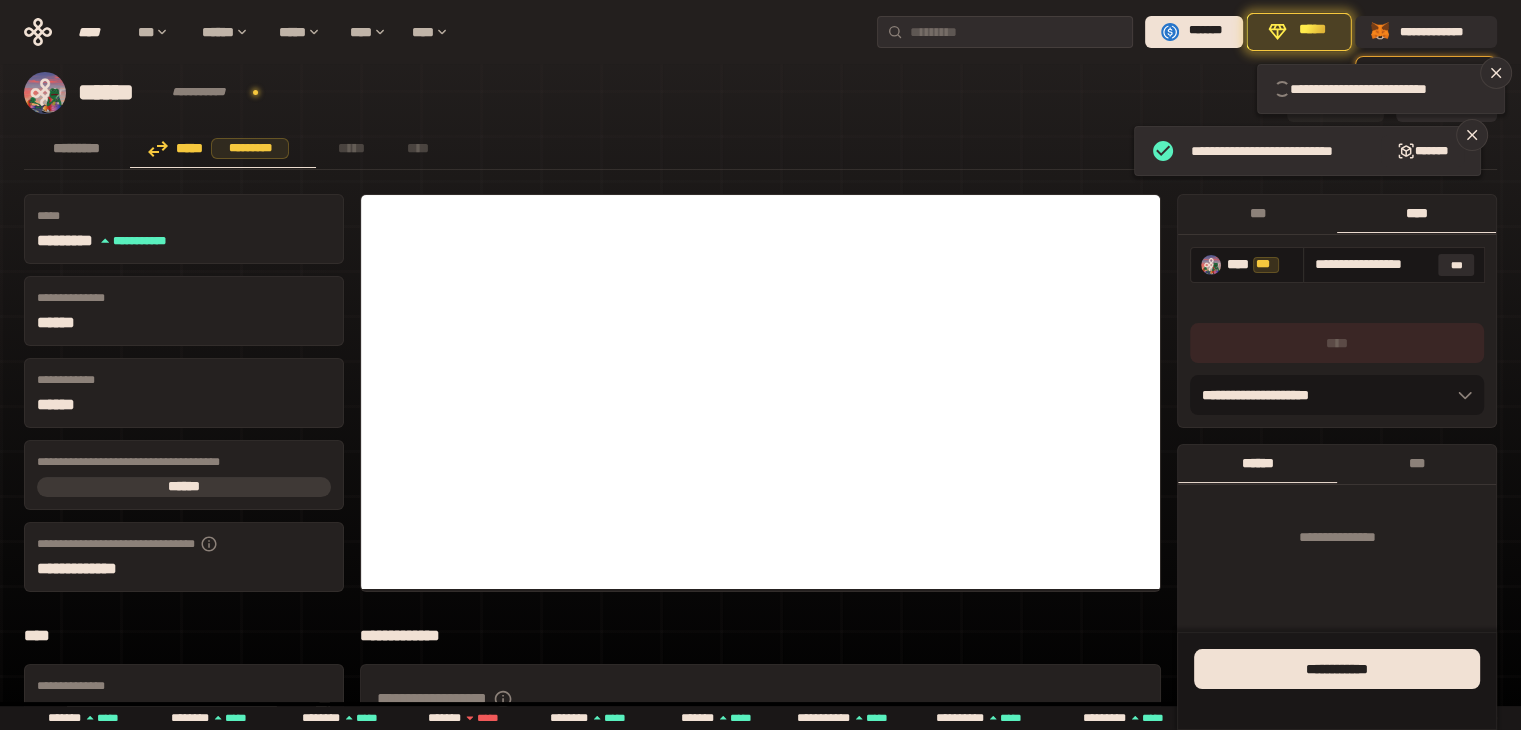 type 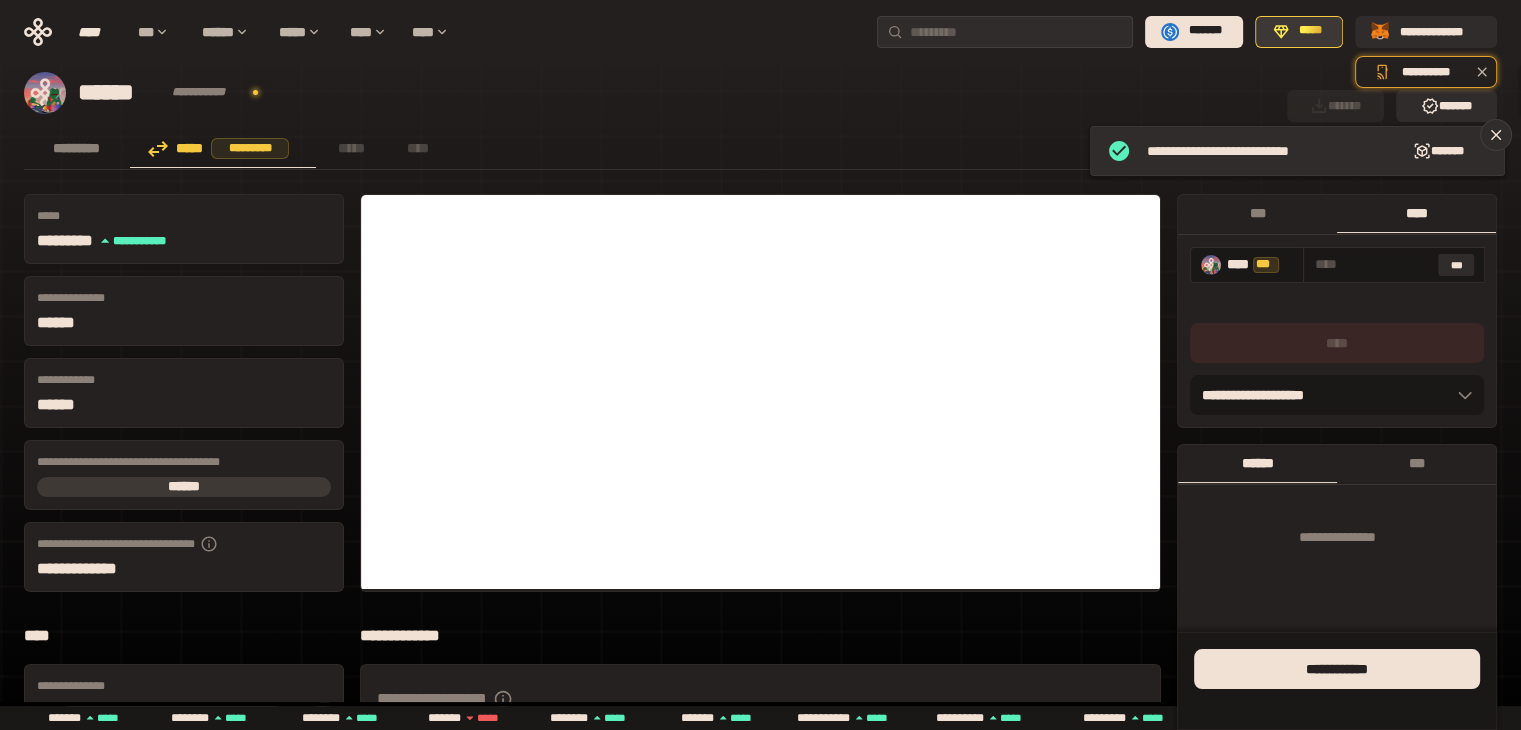 click on "*****" at bounding box center (1299, 32) 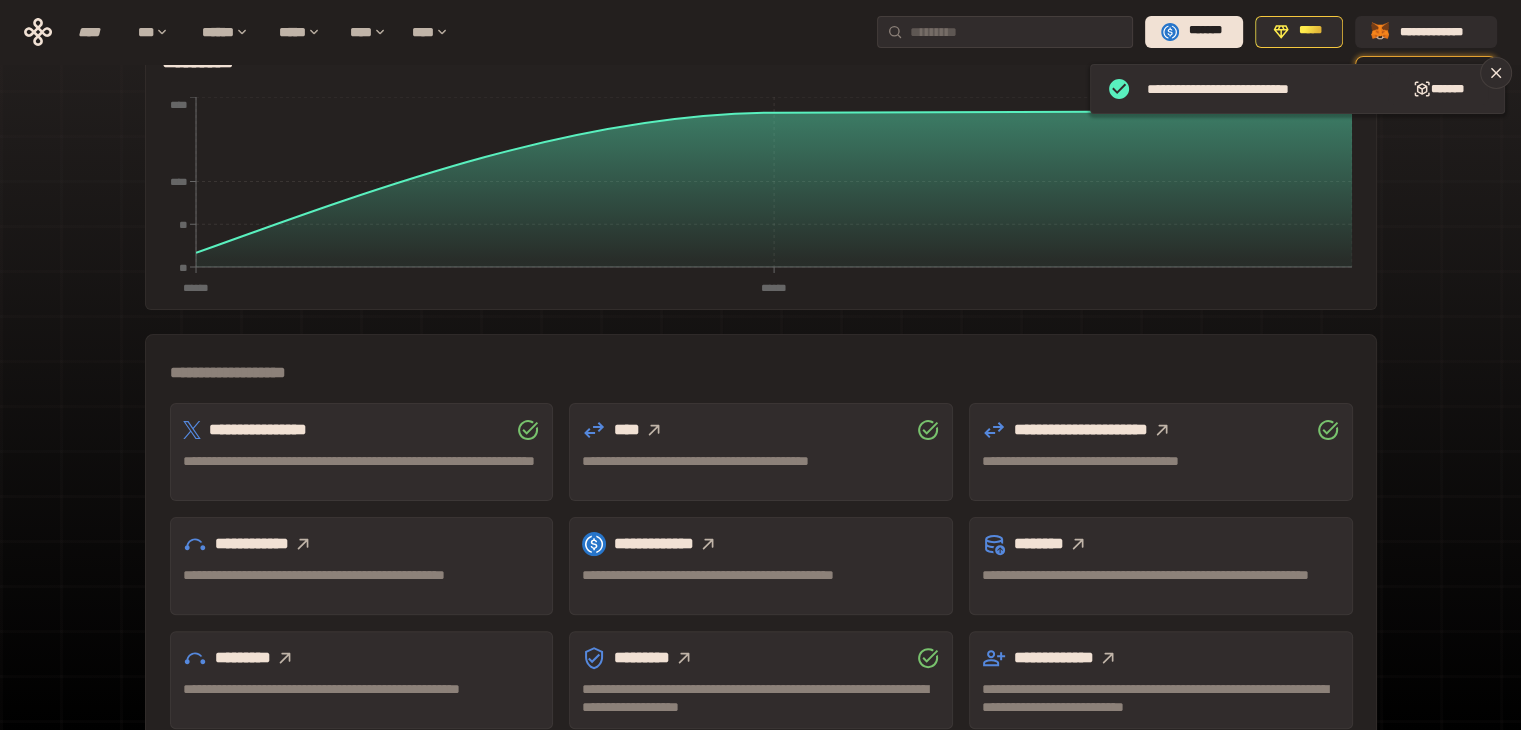 scroll, scrollTop: 555, scrollLeft: 0, axis: vertical 